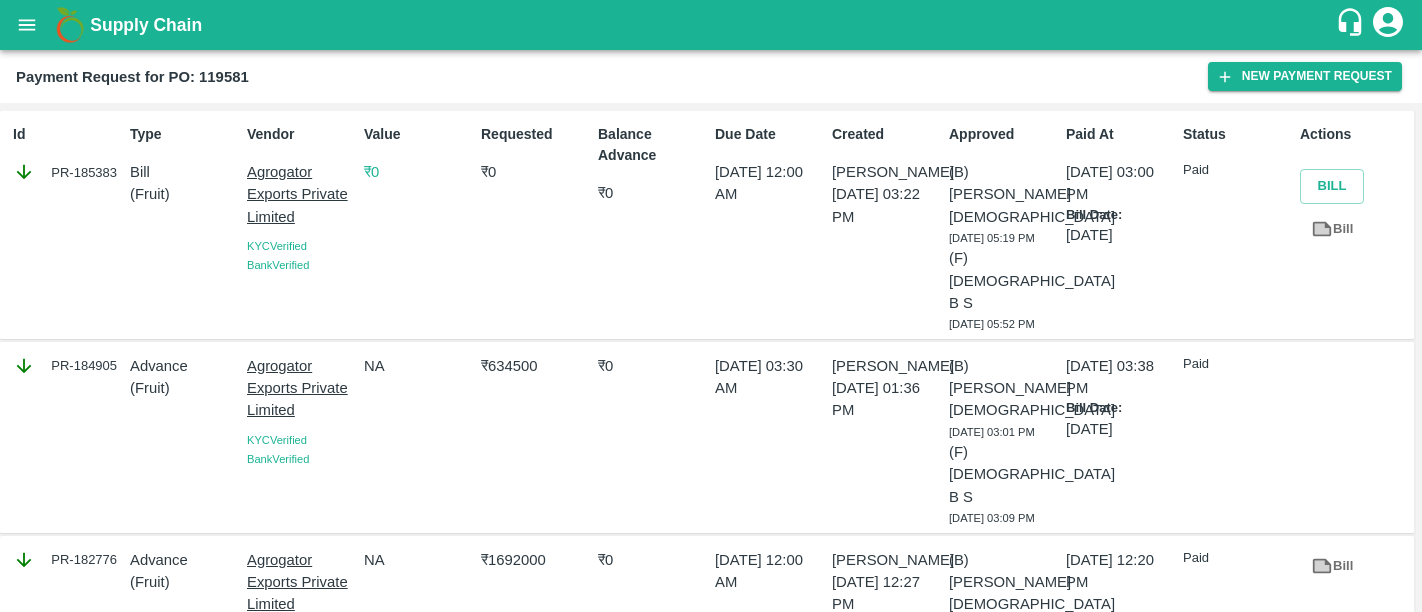scroll, scrollTop: 0, scrollLeft: 0, axis: both 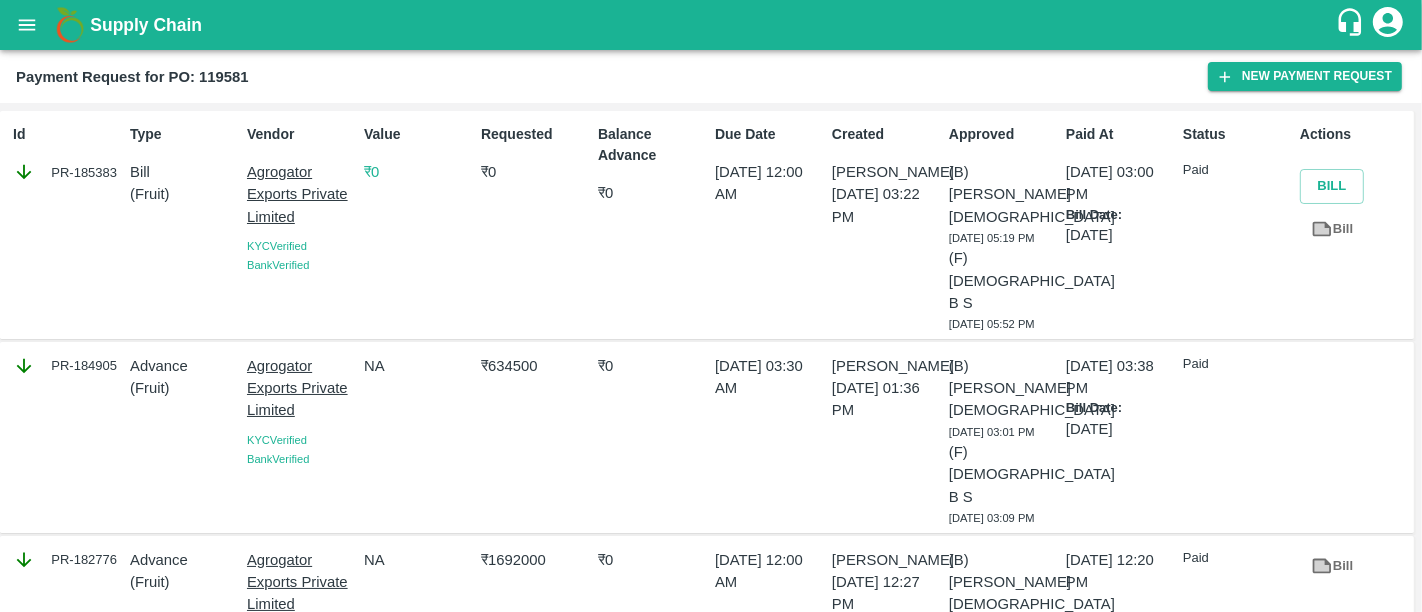 click on "Actions Bill  Bill" at bounding box center [1350, 225] 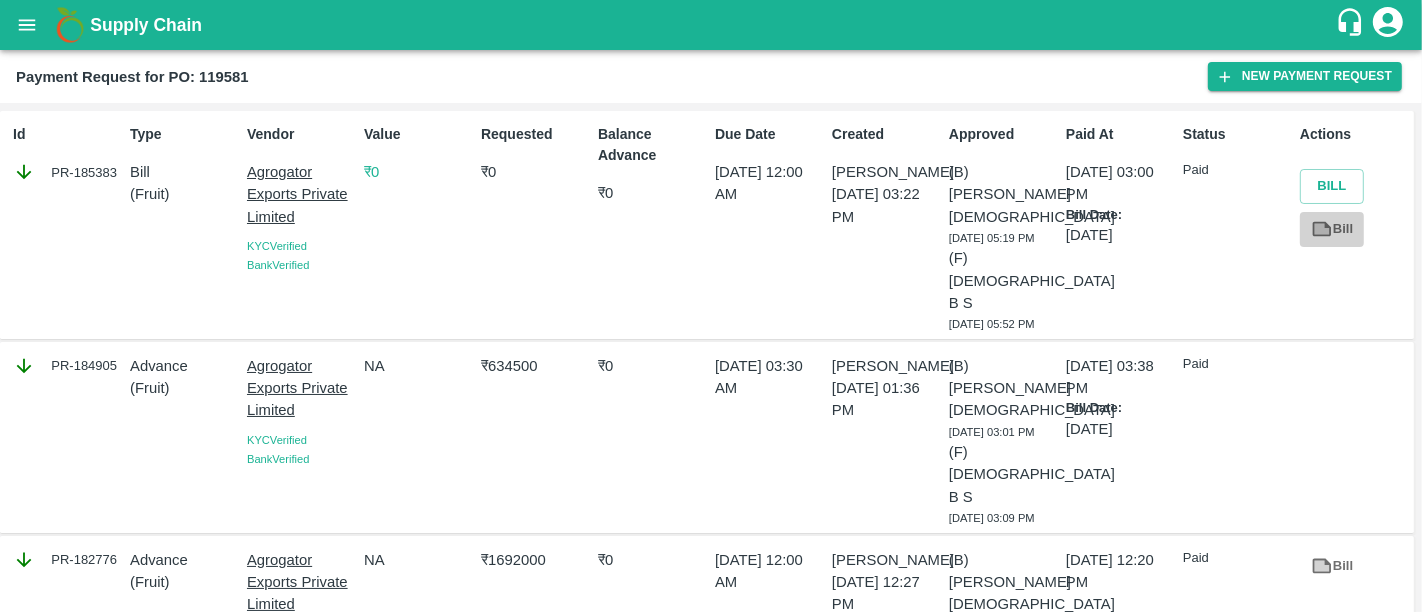 click 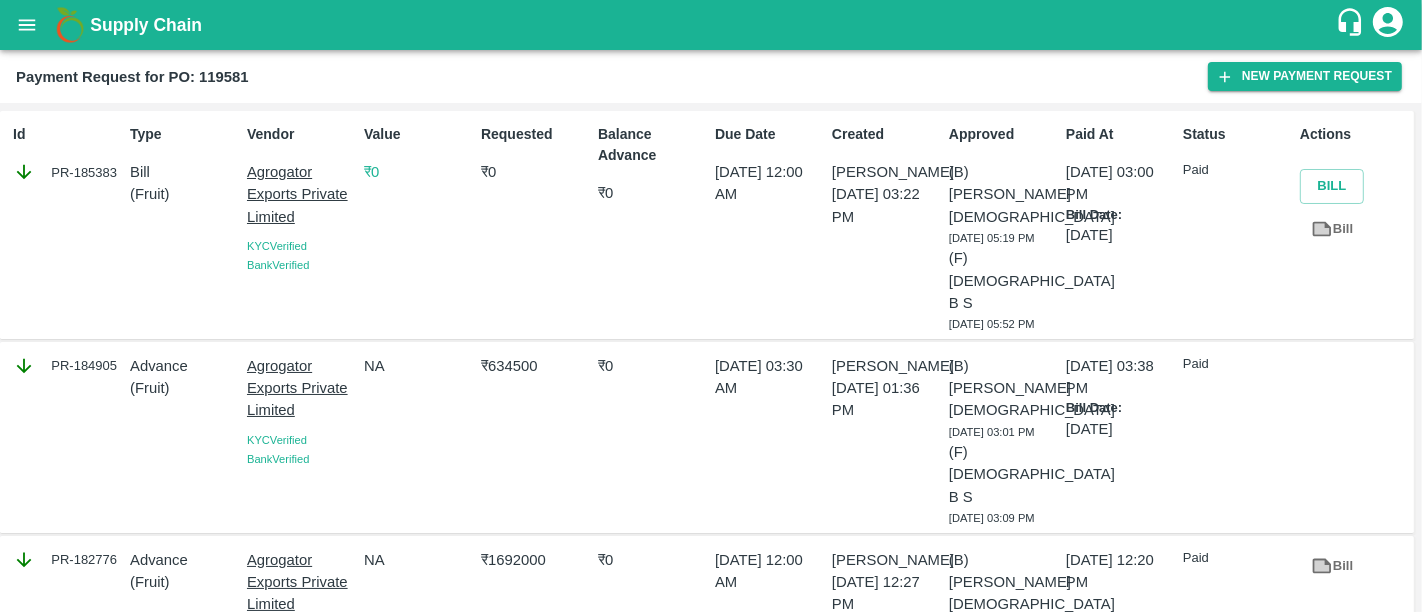 click on "Value ₹  0" at bounding box center [414, 225] 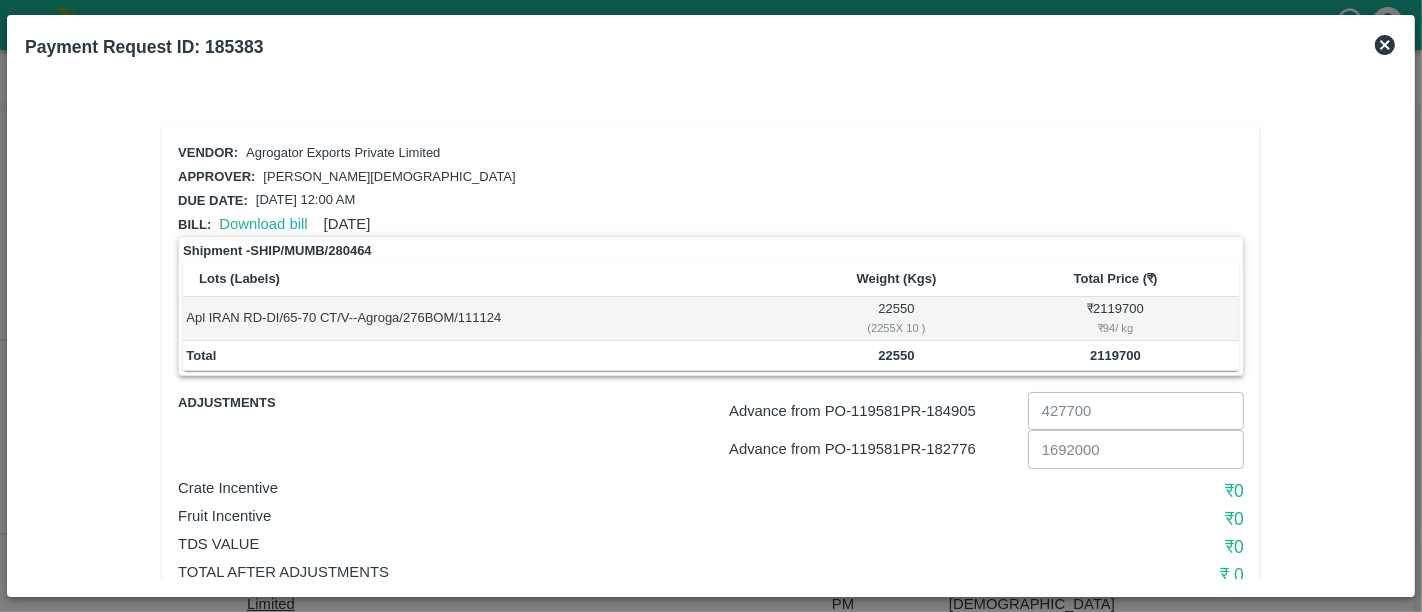 click 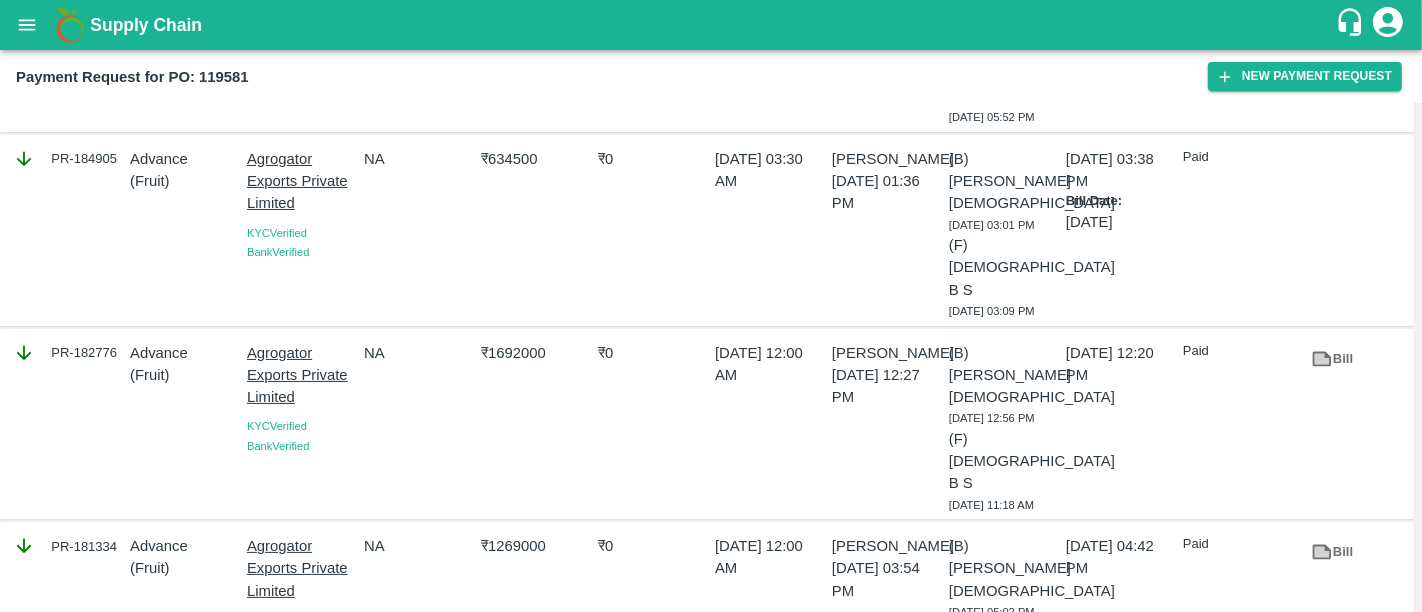 scroll, scrollTop: 0, scrollLeft: 0, axis: both 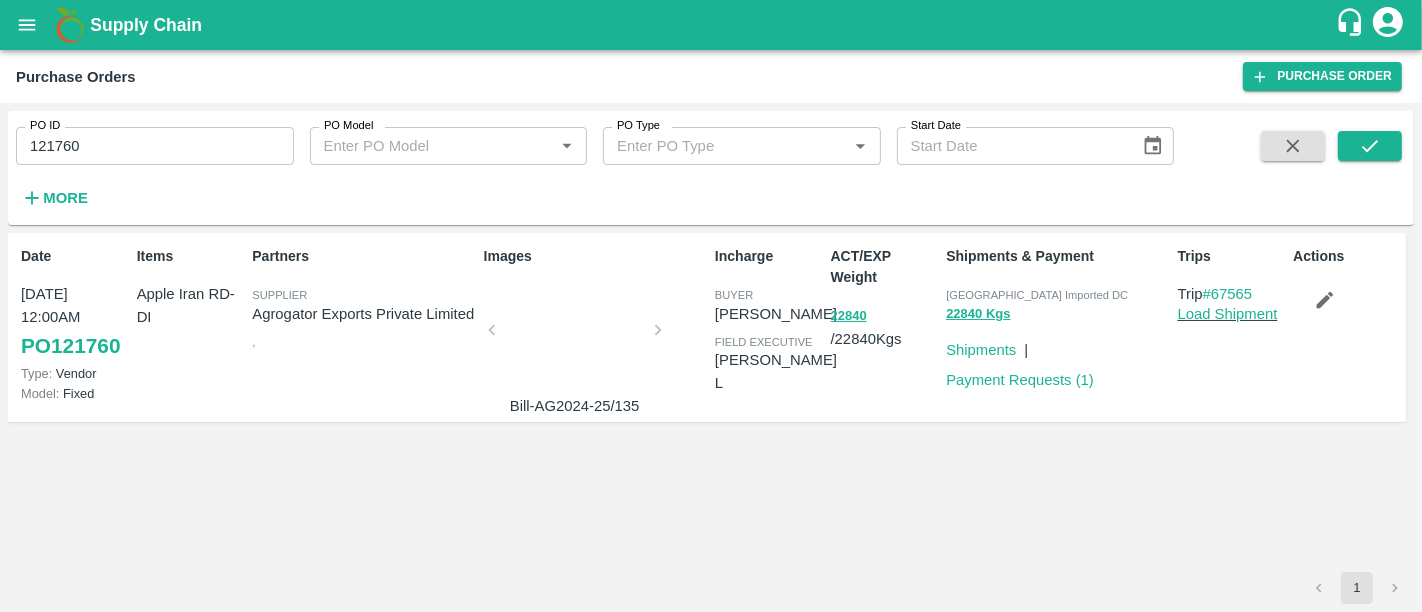 click on "Date [DATE] 12:00AM PO  121760 Type:    Vendor Model:    Fixed Items   Apple Iran RD-DI   Partners Supplier   Agrogator Exports Private Limited  , Images Bill-AG2024-25/135 Incharge buyer [PERSON_NAME]   field executive [PERSON_NAME] L   ACT/EXP Weight 22840   /  22840  Kgs Shipments & Payment   Mumbai Imported DC 22840  Kgs   Shipments | Payment Requests ( 1 ) Trips Trip  #67565     Load Shipment Actions" at bounding box center (711, 402) 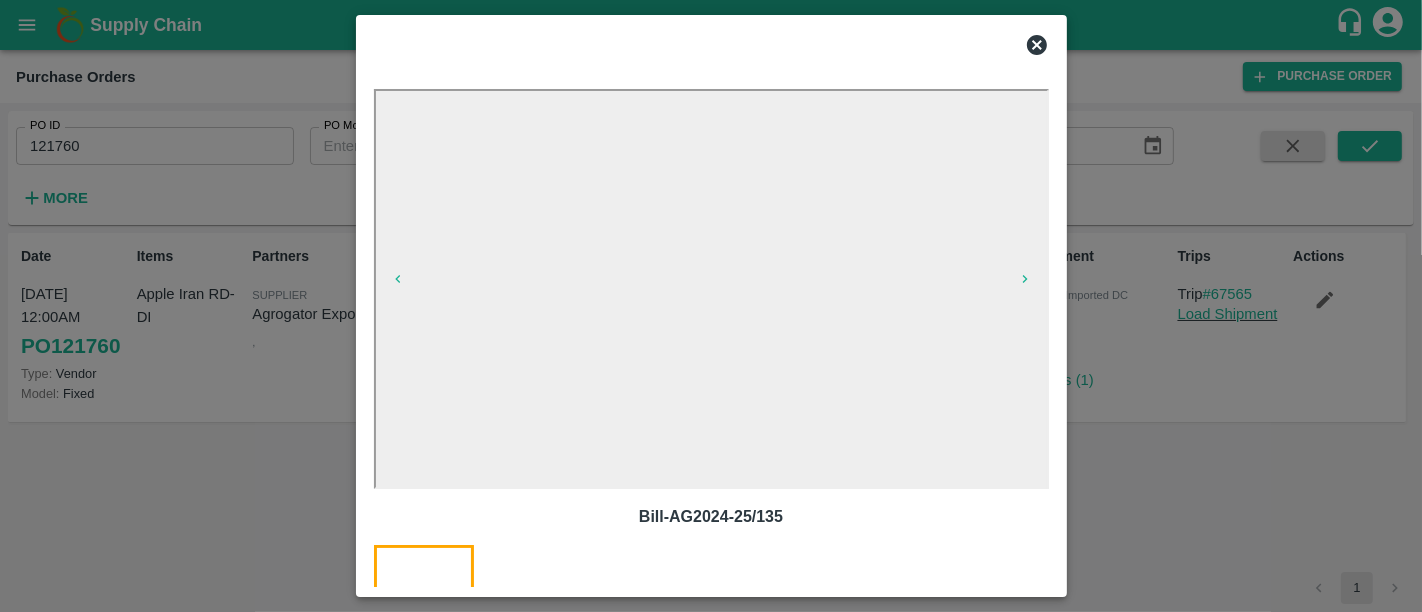 click at bounding box center [711, 306] 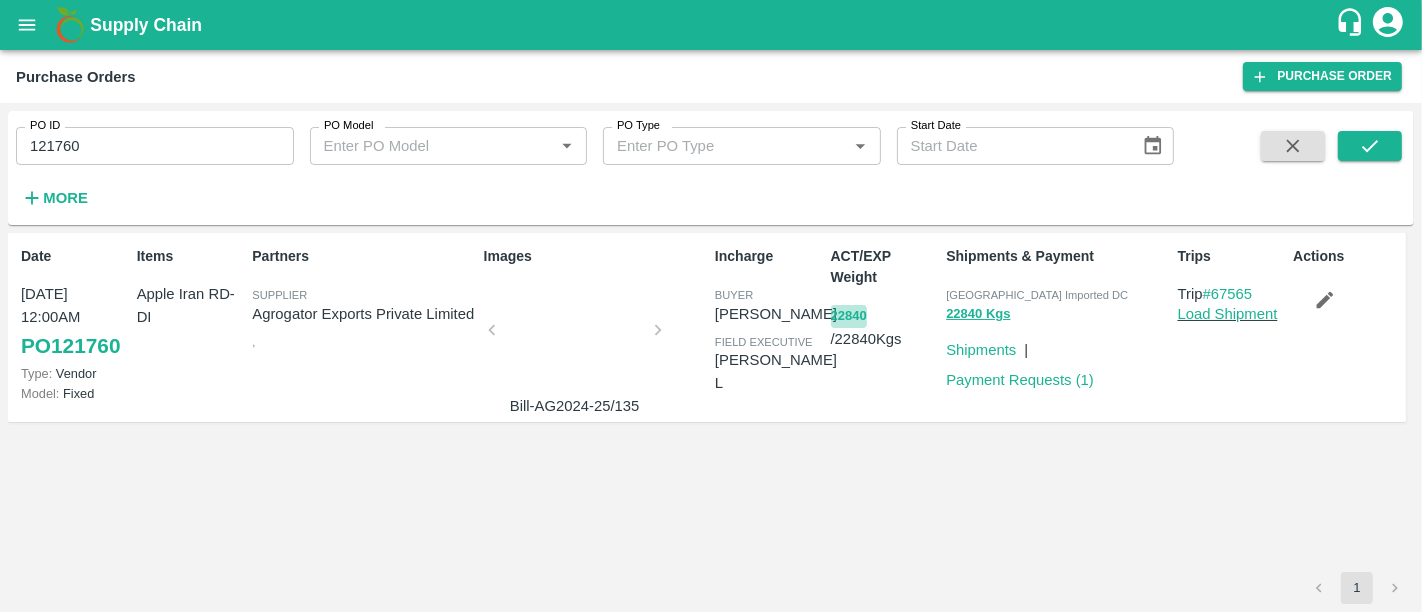 click on "22840" at bounding box center (849, 316) 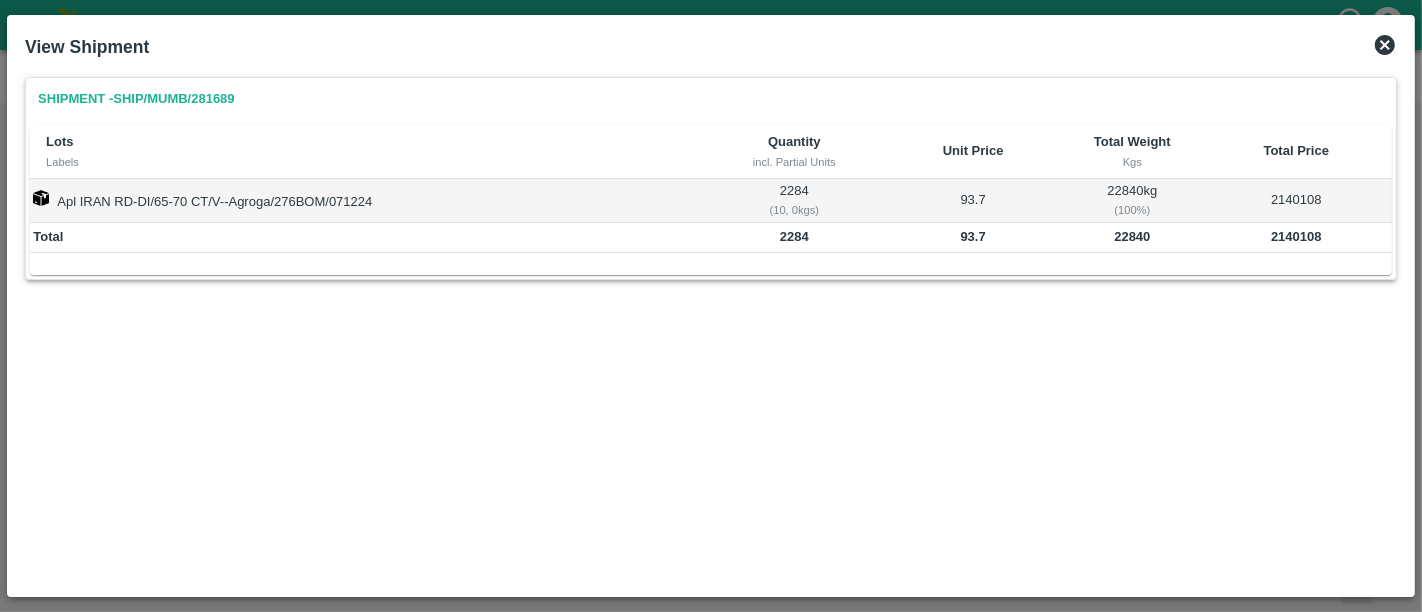 click 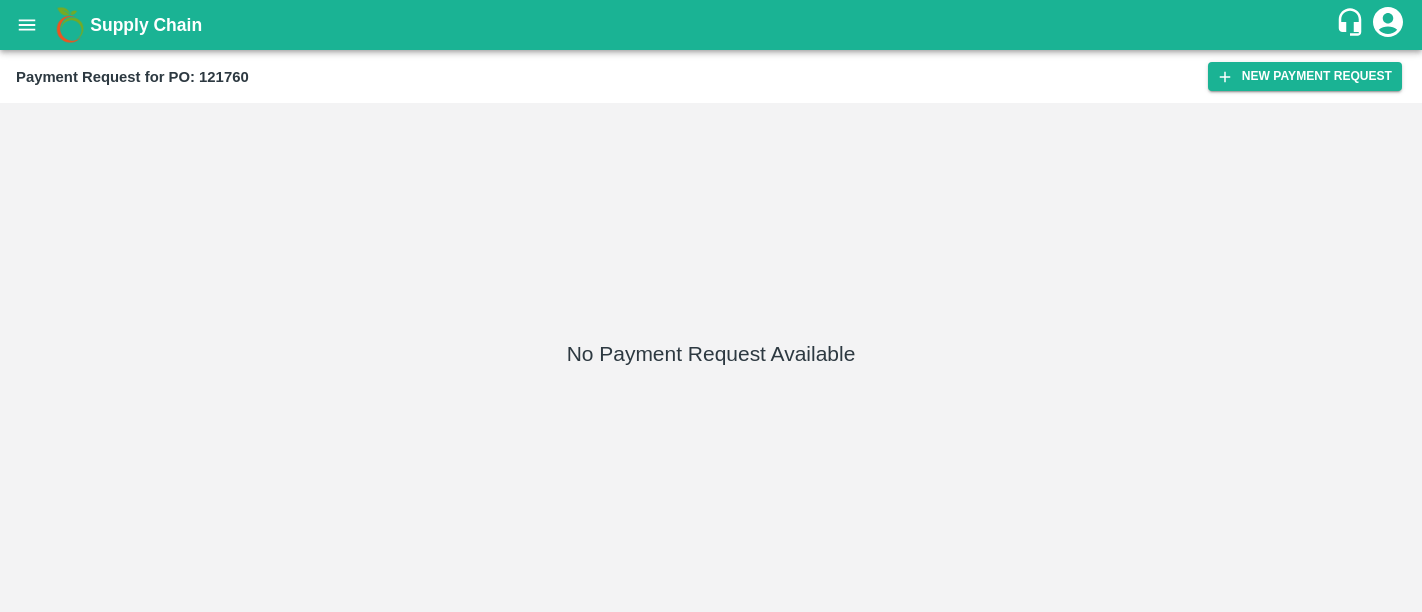 scroll, scrollTop: 0, scrollLeft: 0, axis: both 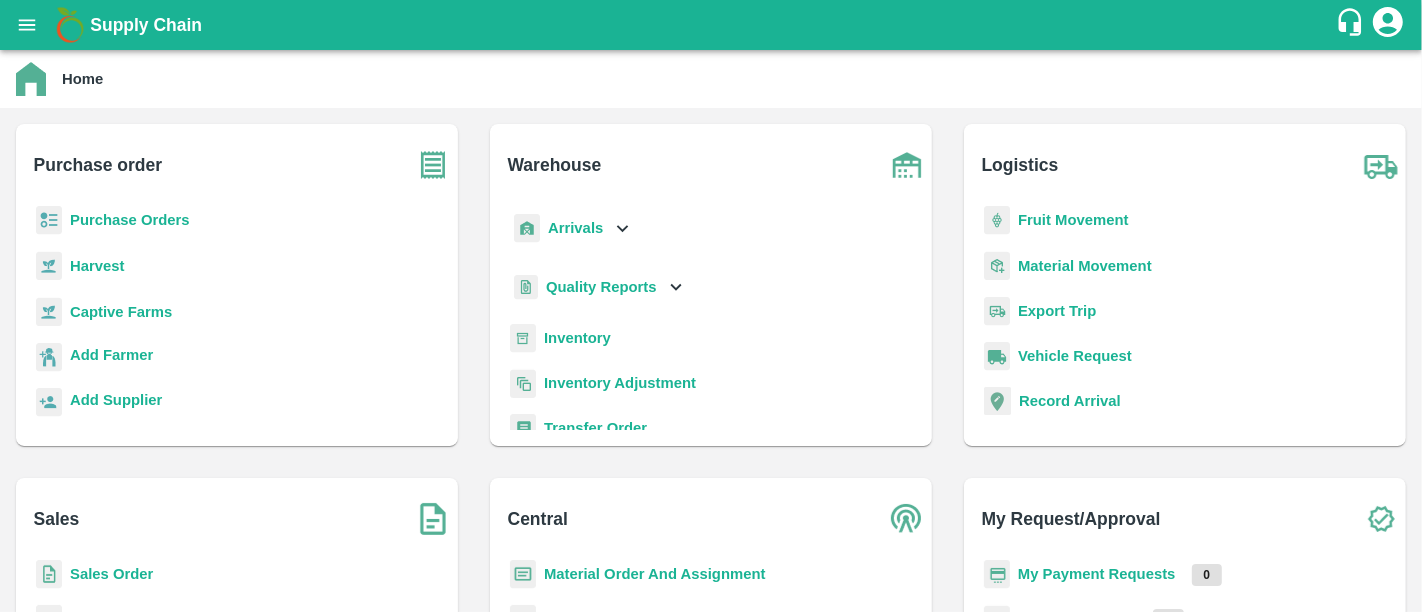 click on "My Payment Requests" at bounding box center [1097, 574] 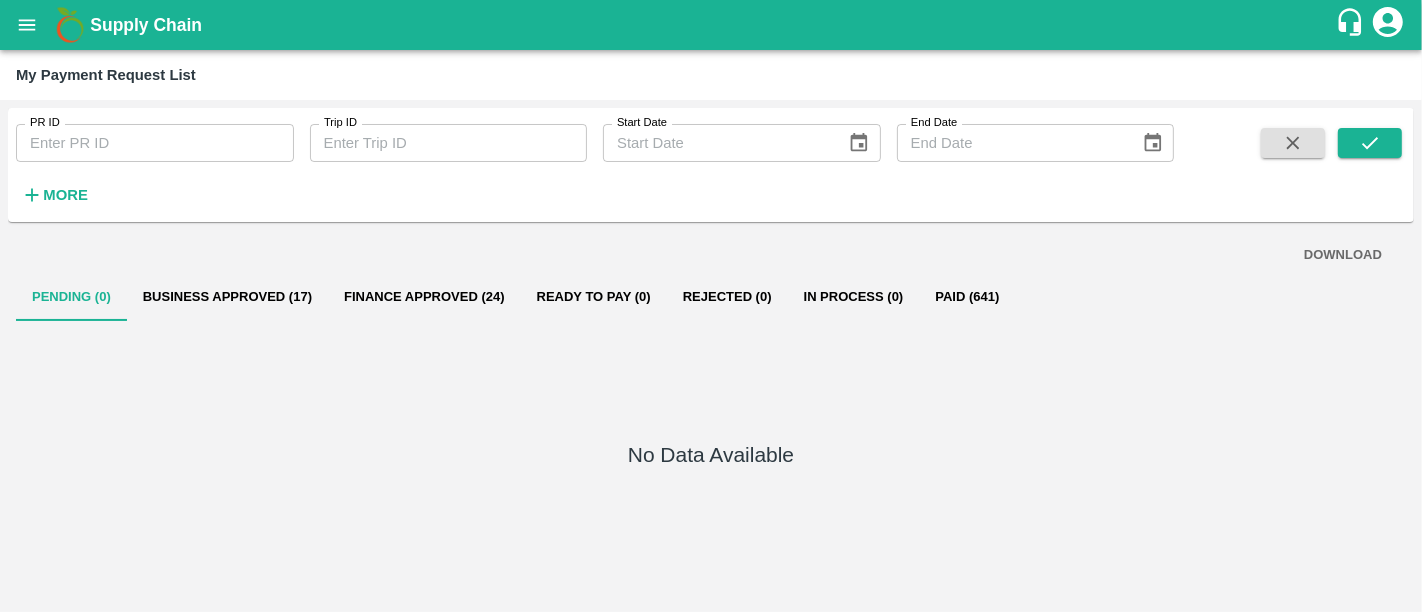 click on "No Data Available" at bounding box center (711, 458) 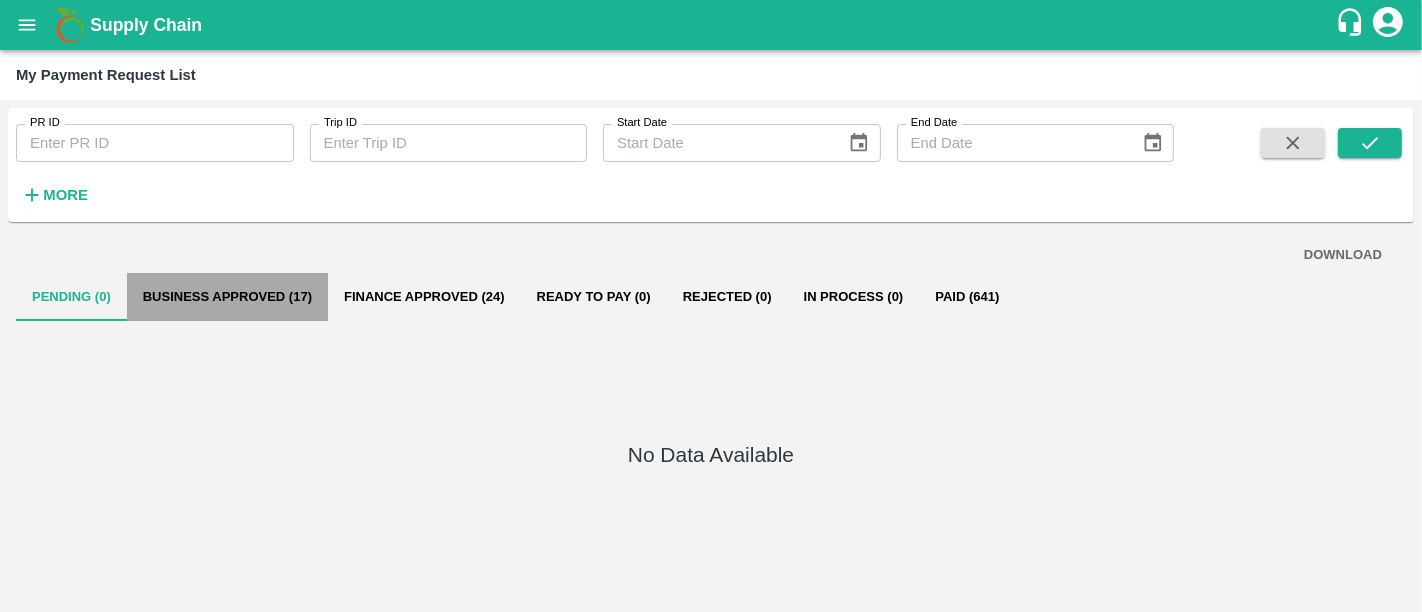 click on "Business Approved (17)" at bounding box center (227, 297) 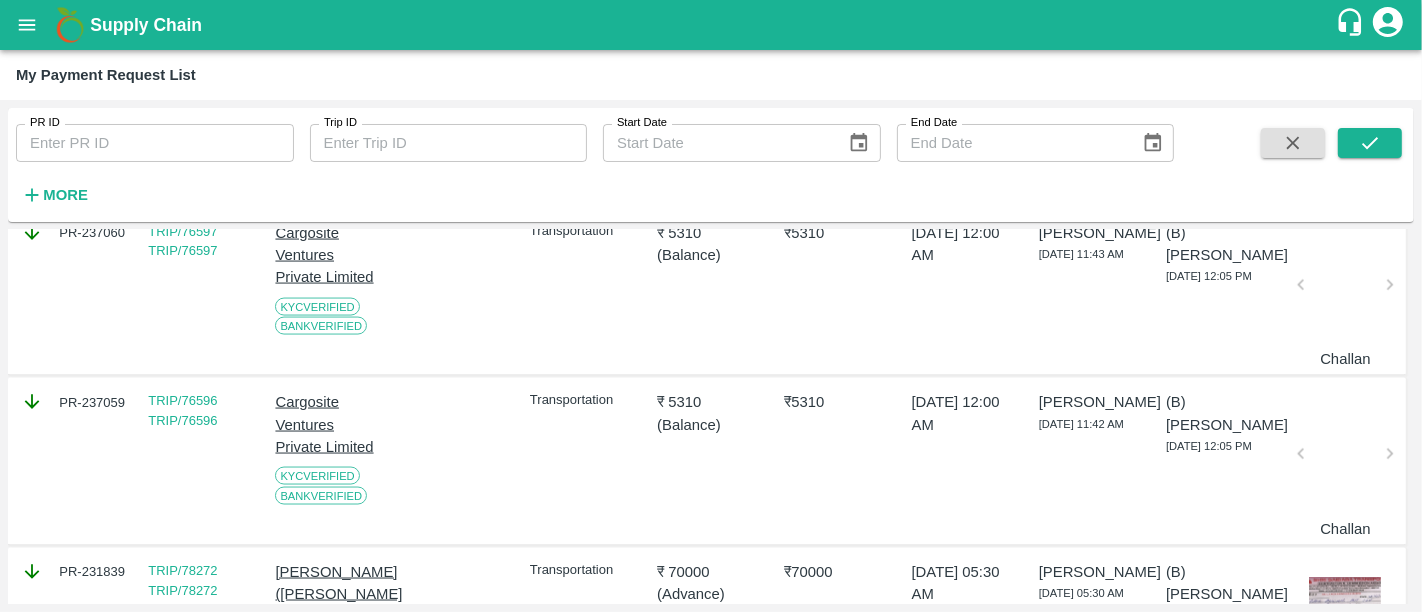 scroll, scrollTop: 2948, scrollLeft: 0, axis: vertical 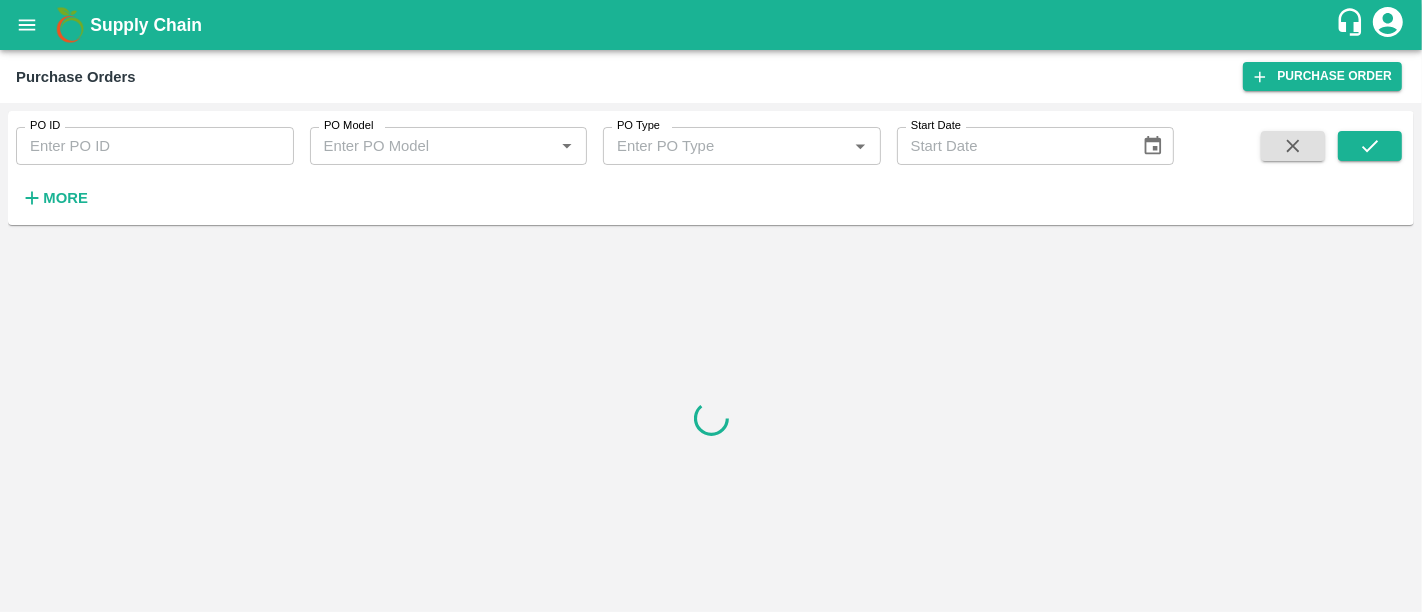 click on "Supply Chain" at bounding box center [146, 25] 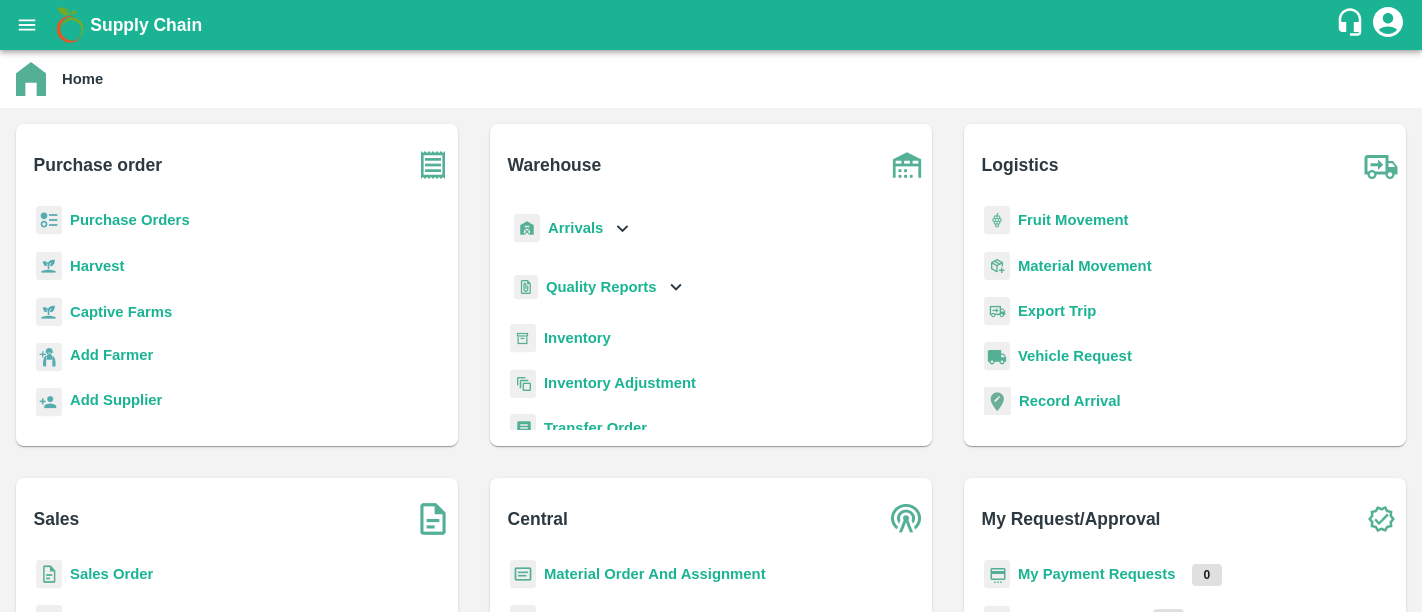 scroll, scrollTop: 0, scrollLeft: 0, axis: both 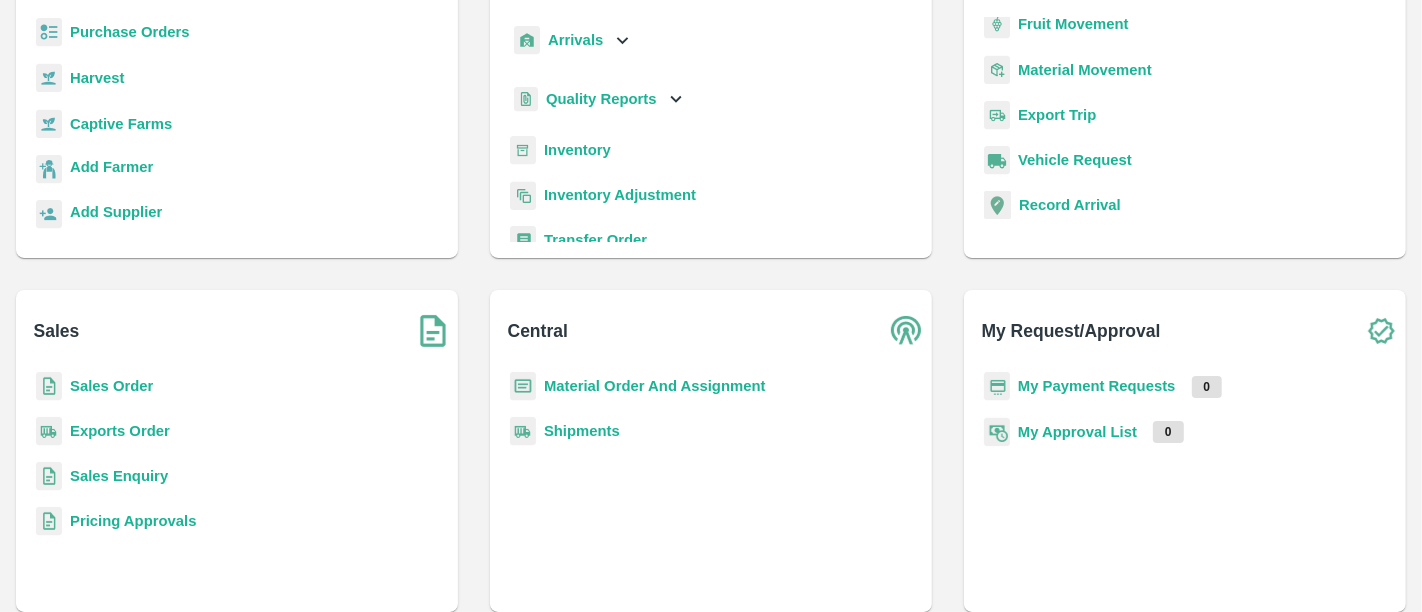 click on "My Payment Requests" at bounding box center (1097, 386) 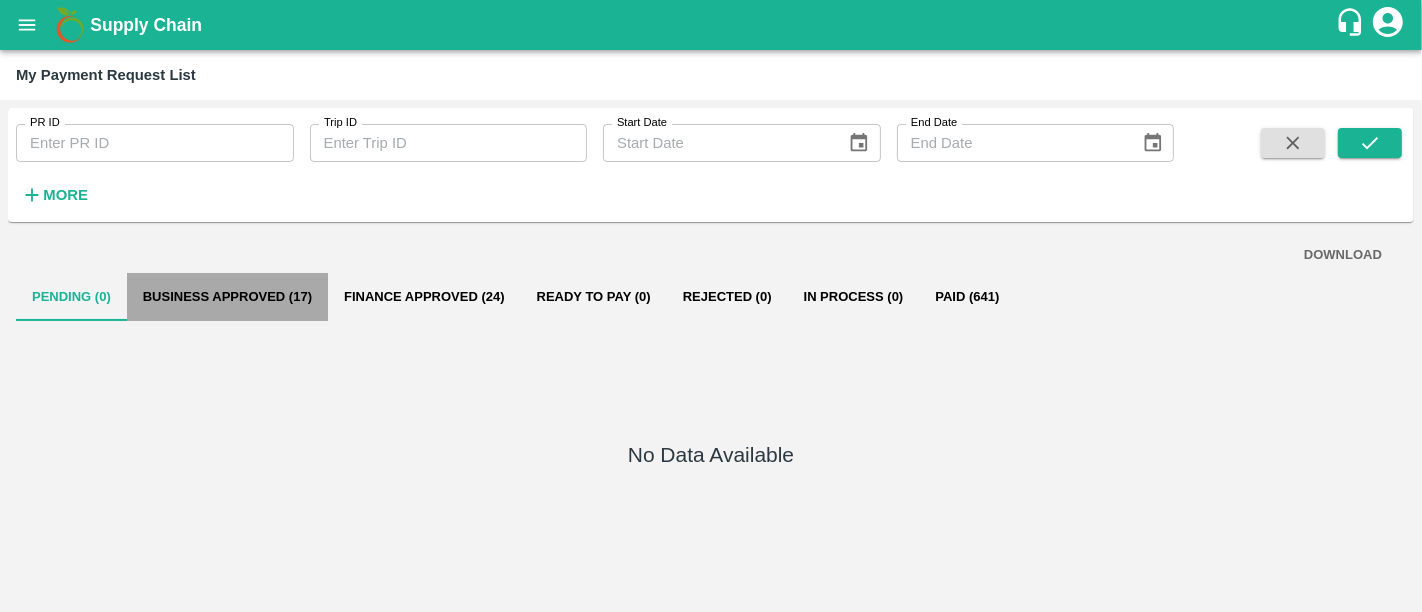 click on "Business Approved (17)" at bounding box center (227, 297) 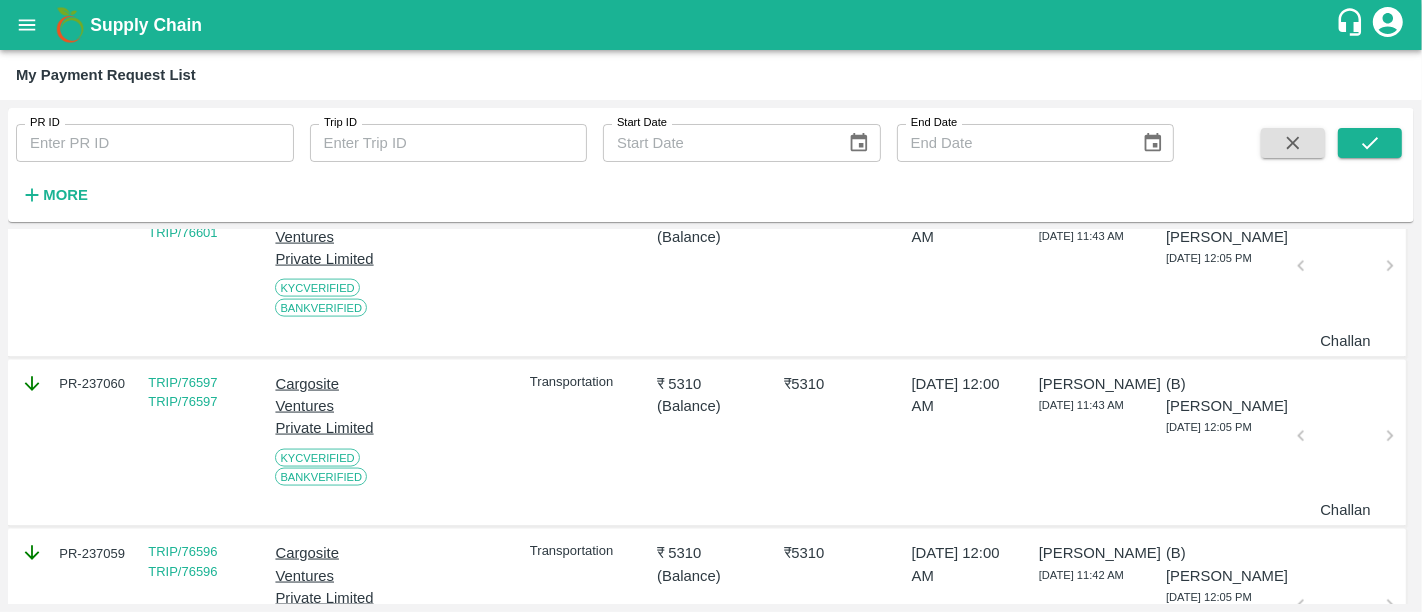 scroll, scrollTop: 2948, scrollLeft: 0, axis: vertical 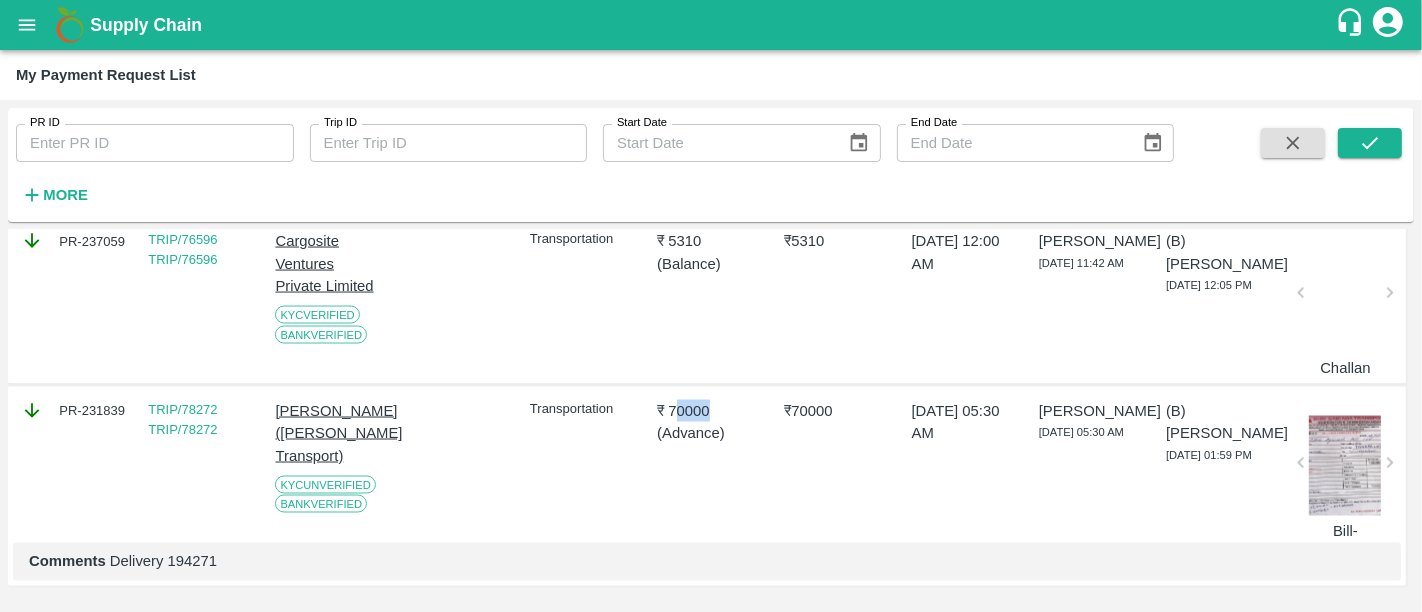 drag, startPoint x: 672, startPoint y: 388, endPoint x: 756, endPoint y: 384, distance: 84.095184 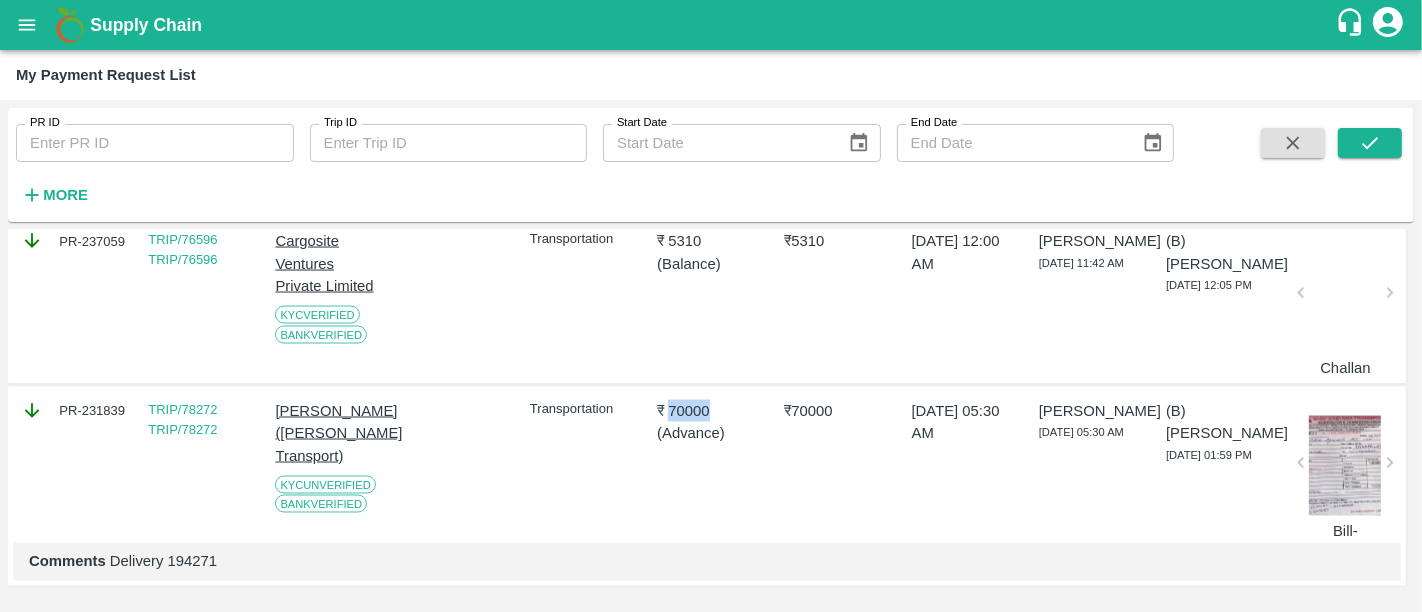 drag, startPoint x: 671, startPoint y: 395, endPoint x: 710, endPoint y: 399, distance: 39.20459 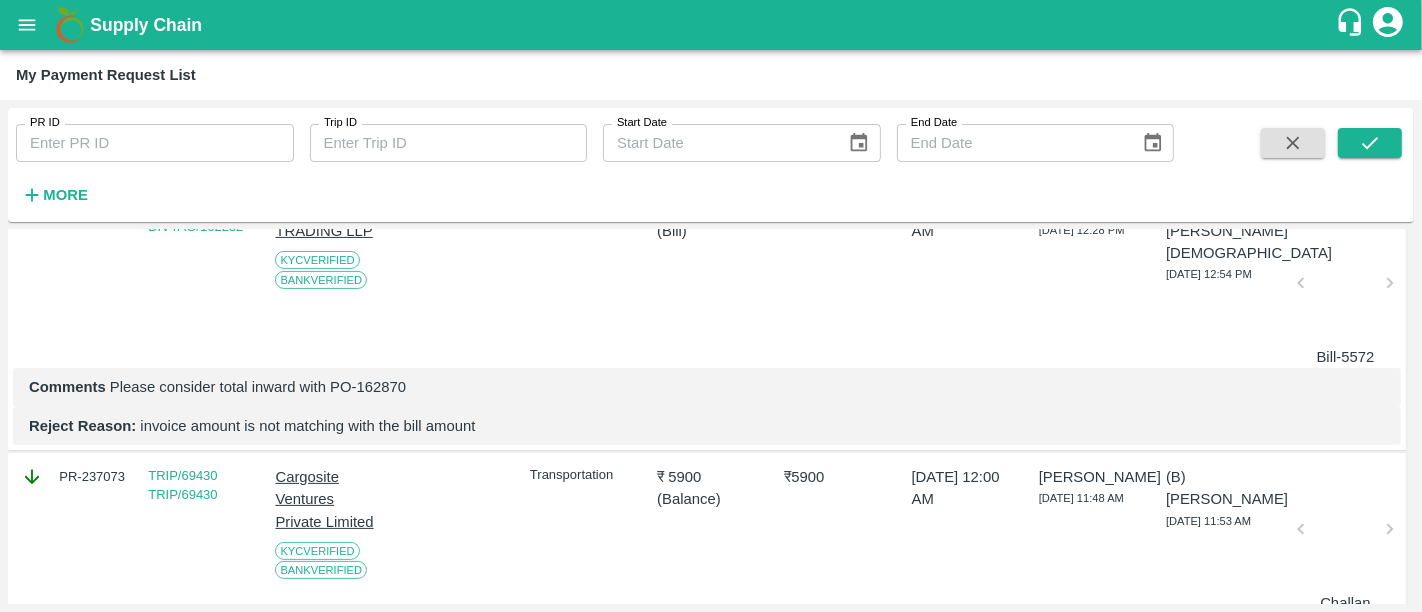 scroll, scrollTop: 0, scrollLeft: 0, axis: both 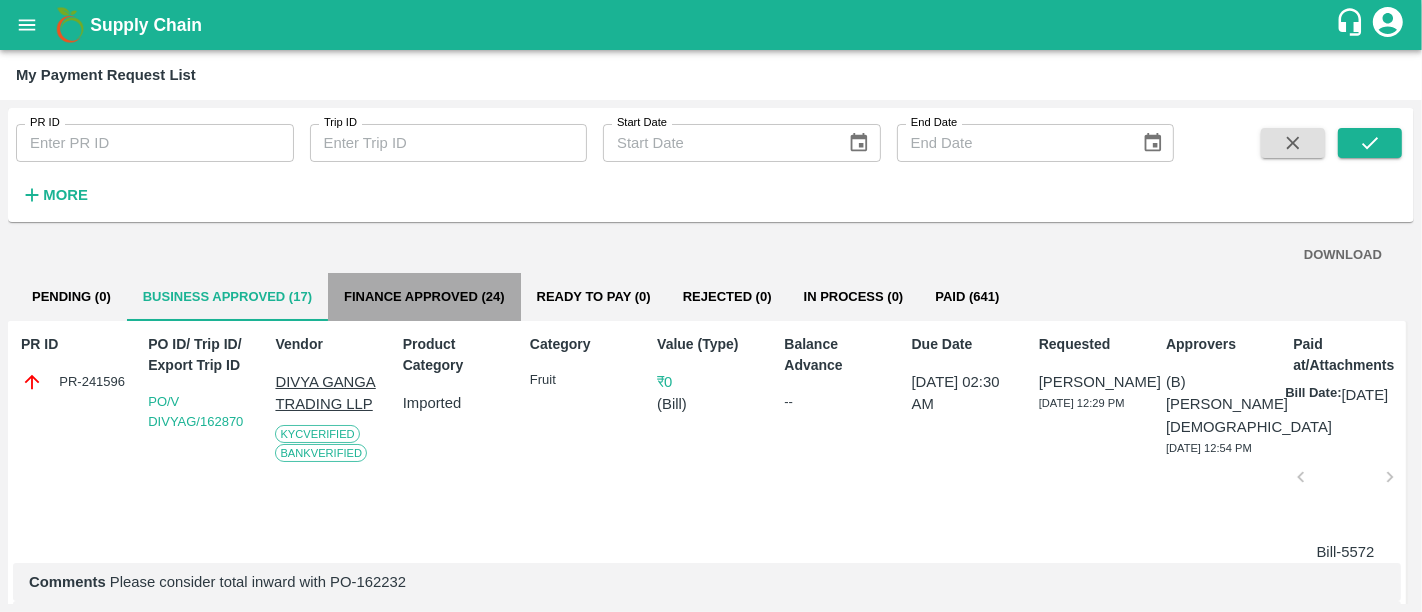 click on "Finance Approved (24)" at bounding box center [424, 297] 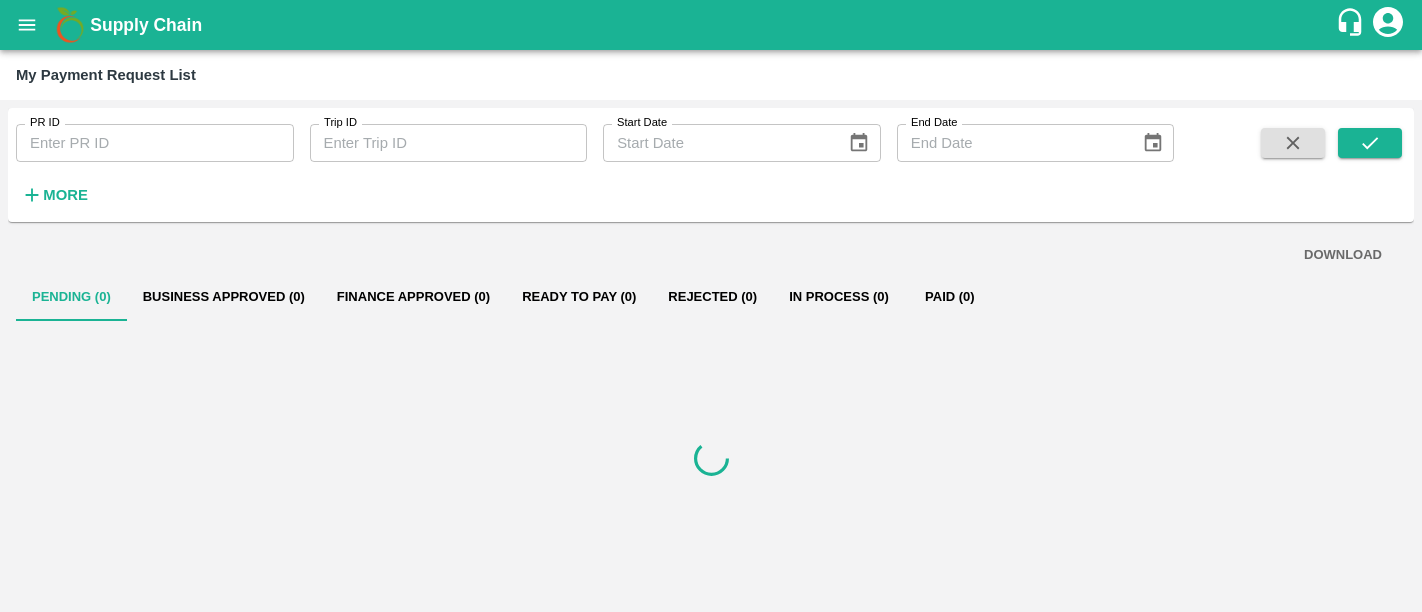 scroll, scrollTop: 0, scrollLeft: 0, axis: both 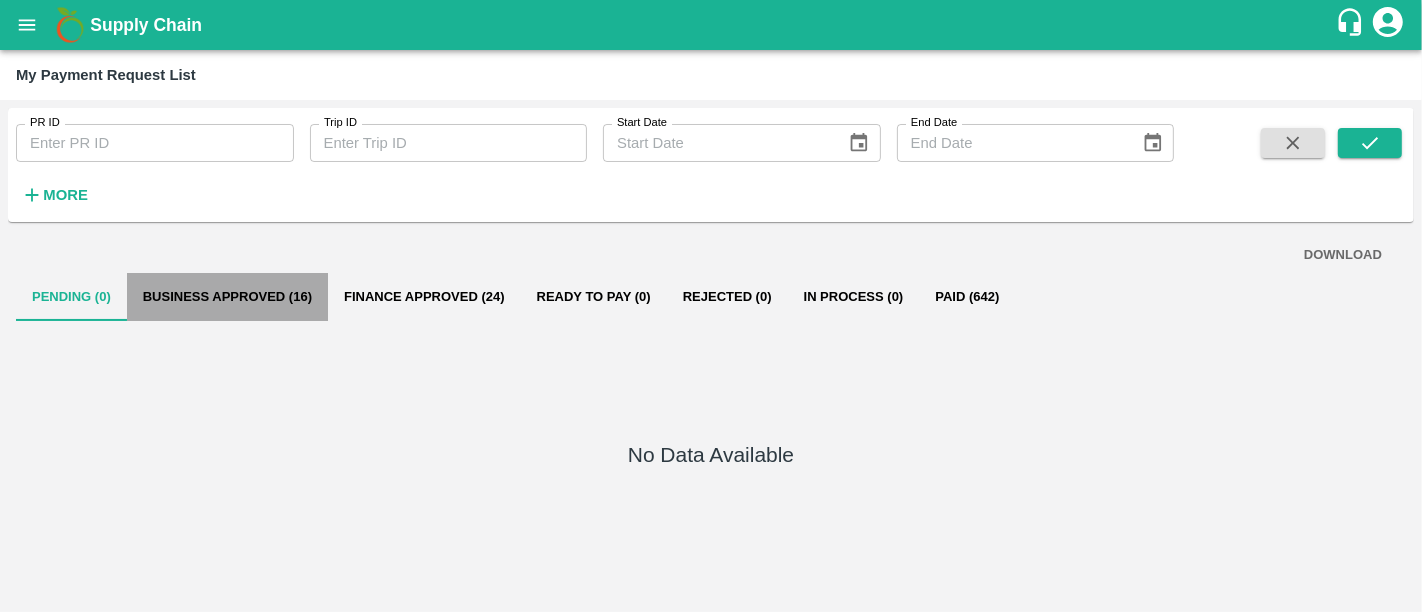 click on "Business Approved (16)" at bounding box center [227, 297] 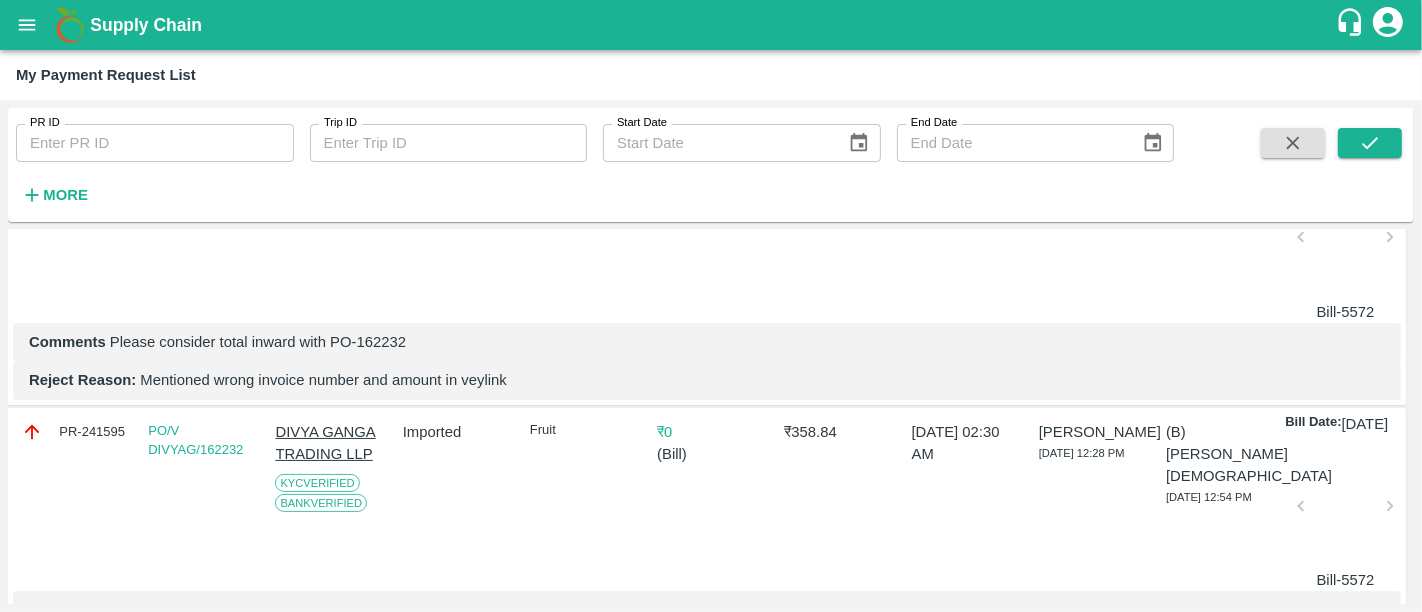 scroll, scrollTop: 0, scrollLeft: 0, axis: both 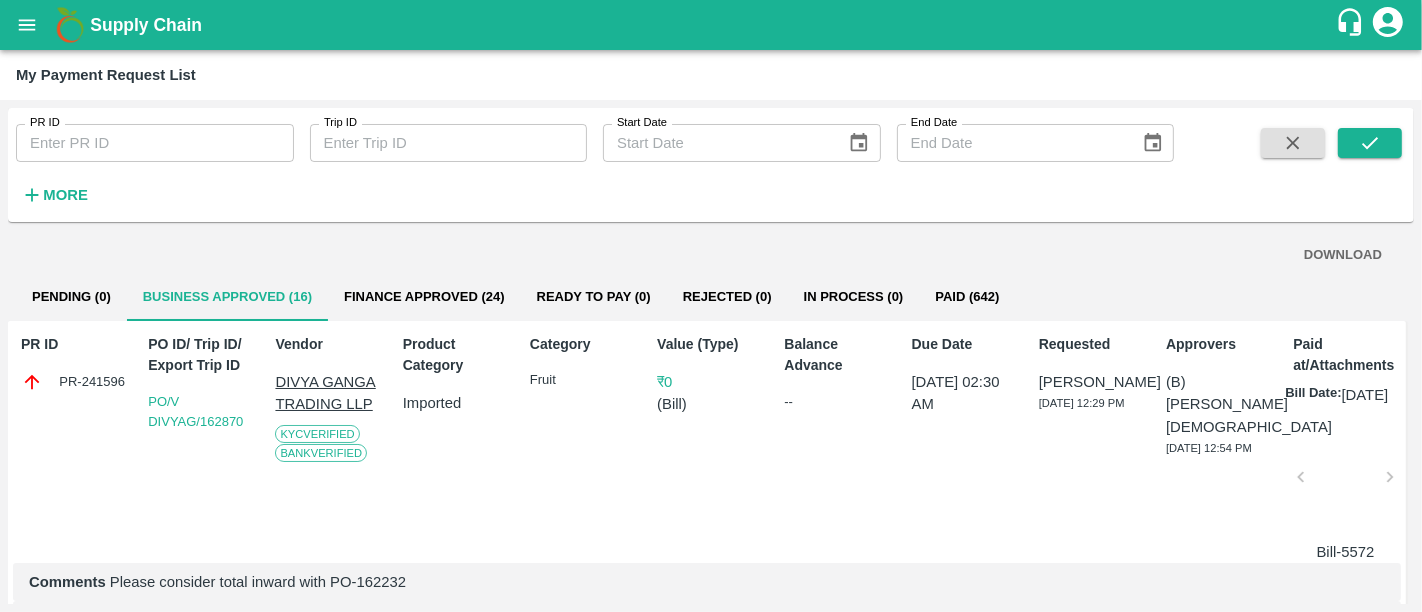 click on "Paid (642)" at bounding box center [967, 297] 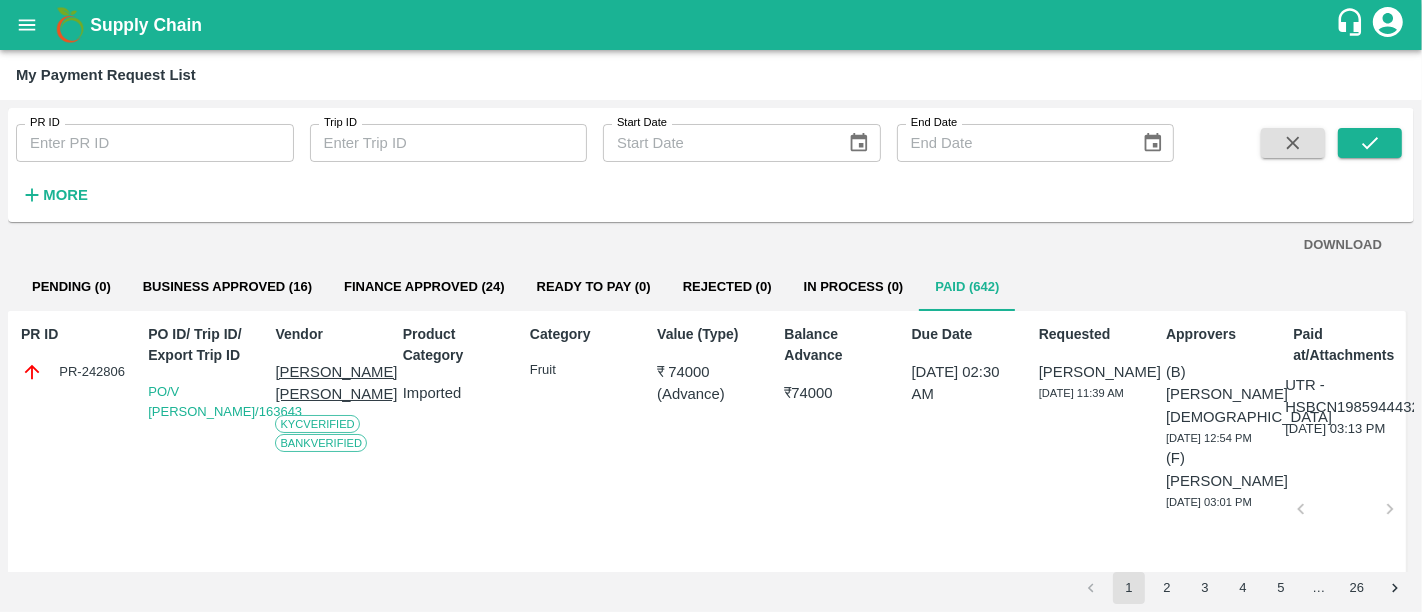 scroll, scrollTop: 0, scrollLeft: 0, axis: both 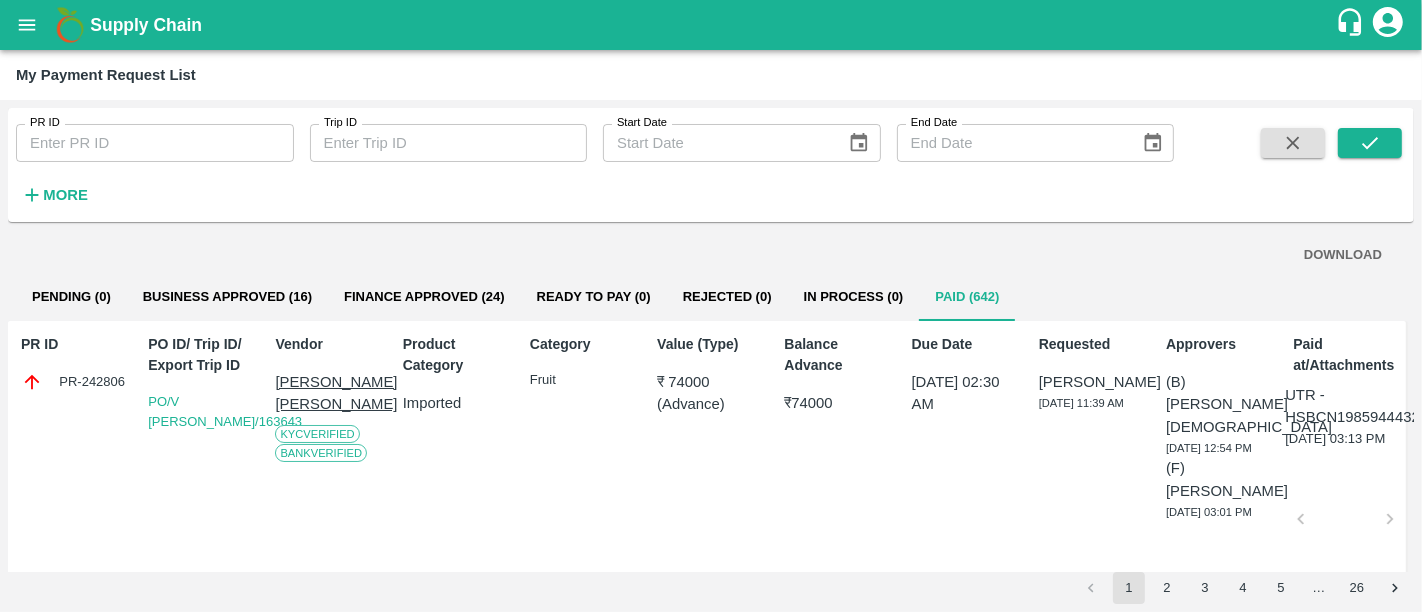 click on "Supply Chain" at bounding box center (712, 25) 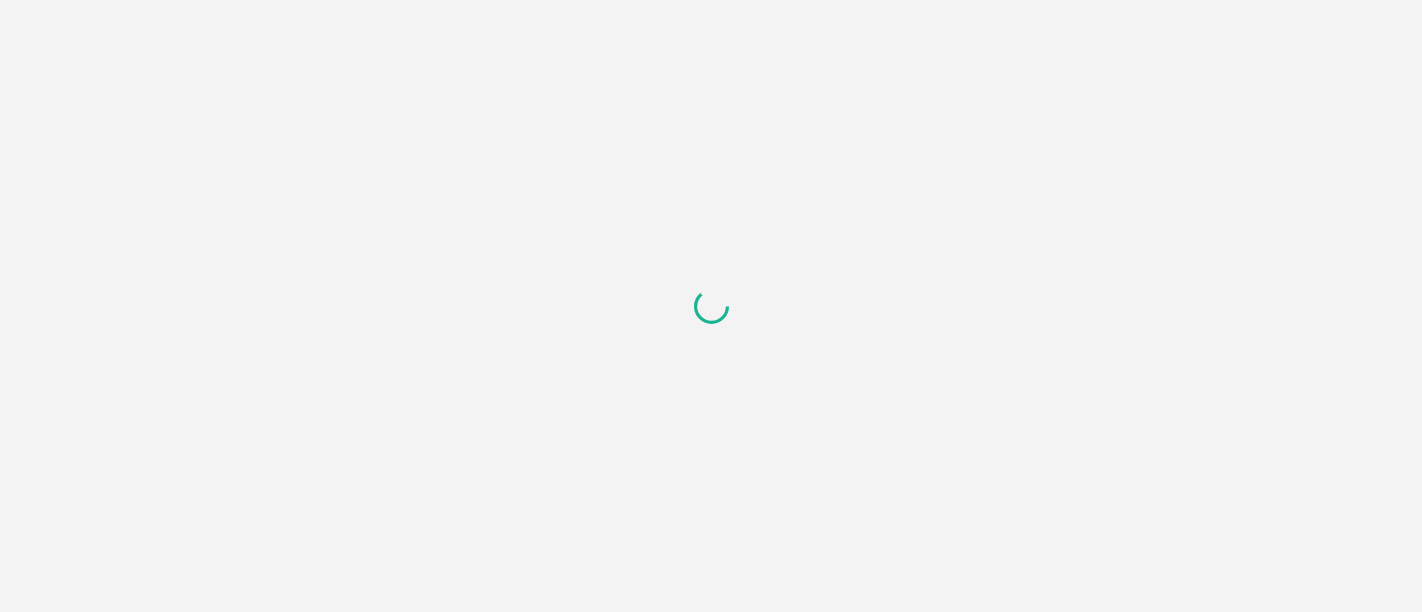 scroll, scrollTop: 0, scrollLeft: 0, axis: both 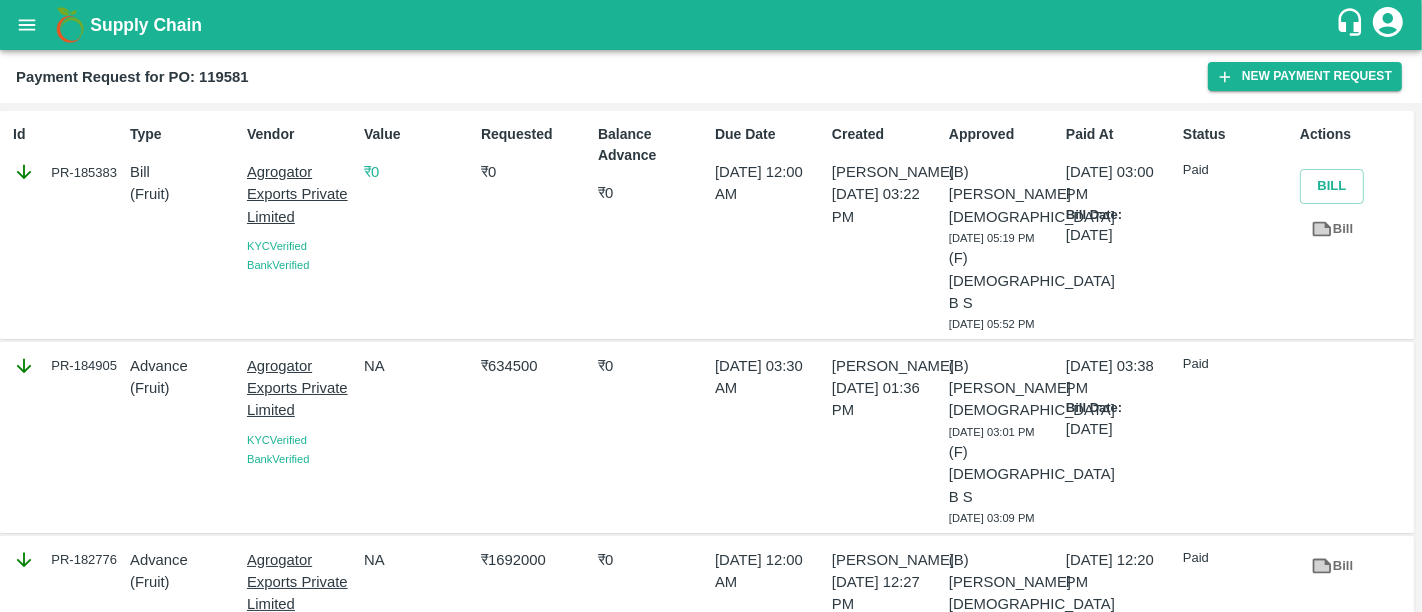 click on "Supply Chain" at bounding box center (146, 25) 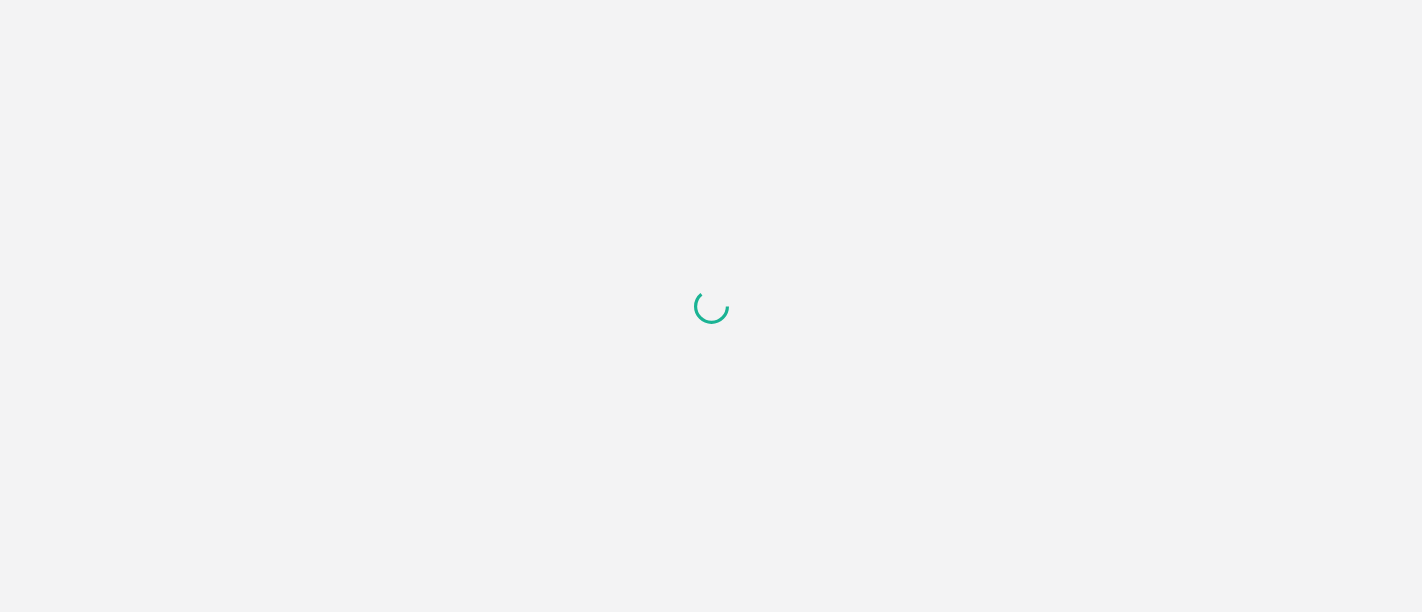 scroll, scrollTop: 0, scrollLeft: 0, axis: both 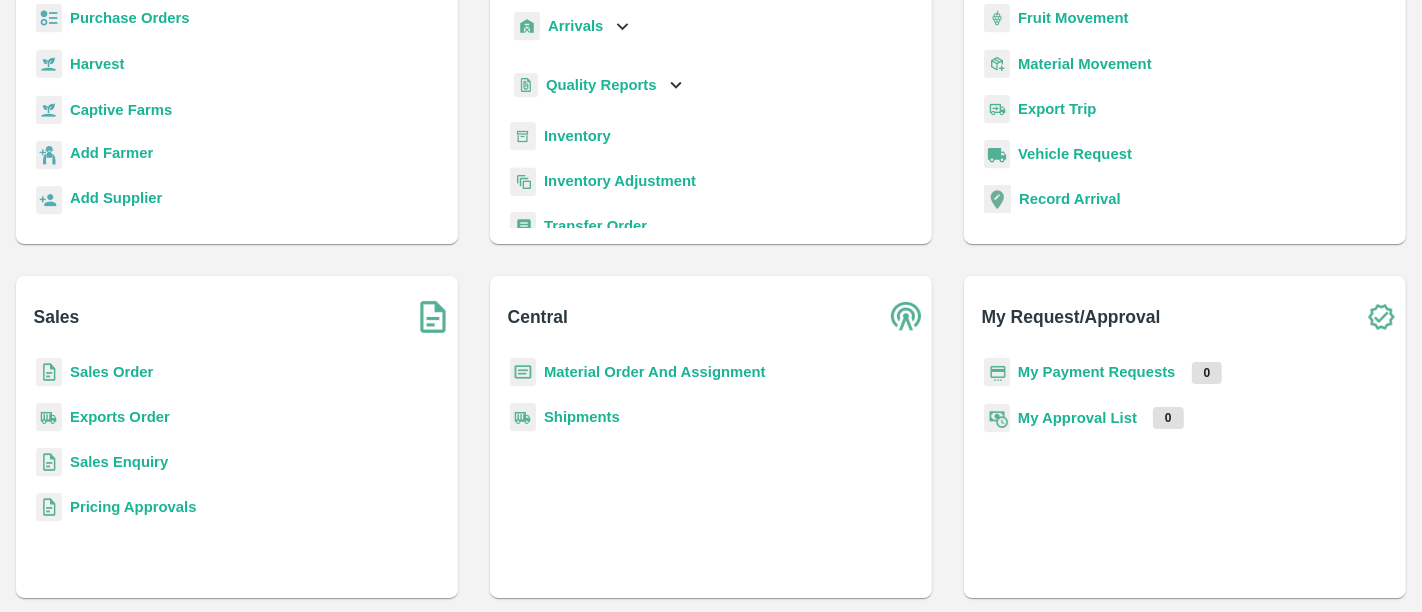 click at bounding box center (997, 372) 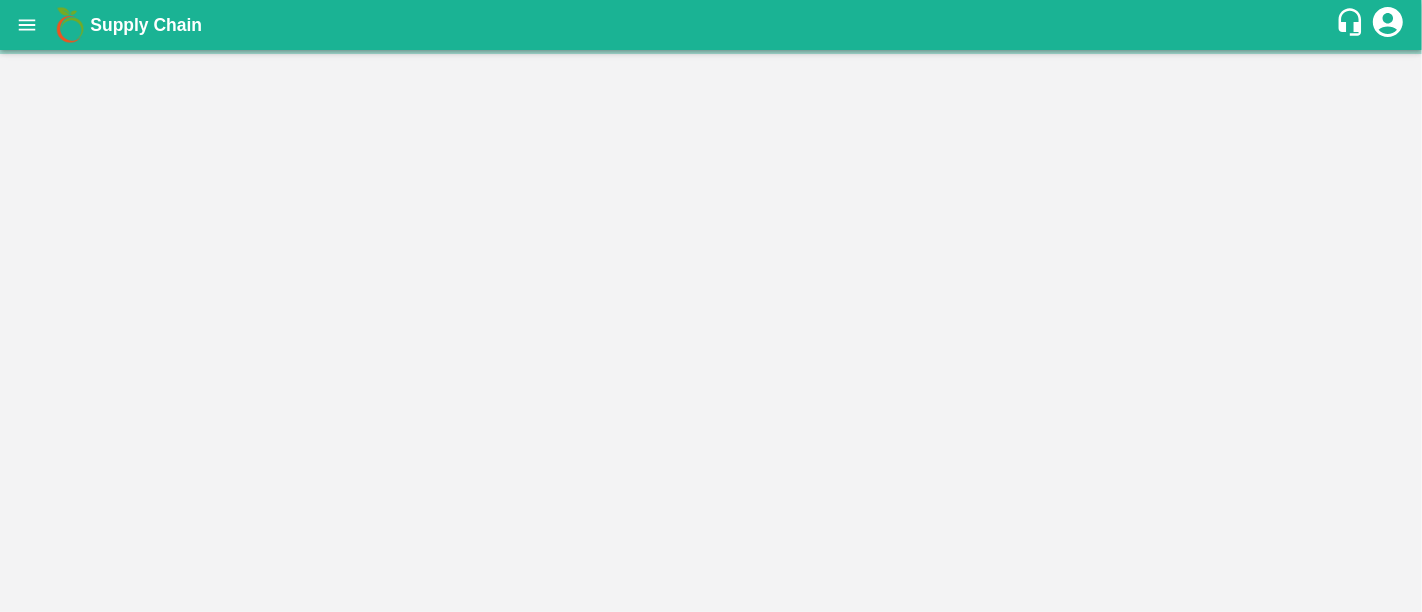 scroll, scrollTop: 0, scrollLeft: 0, axis: both 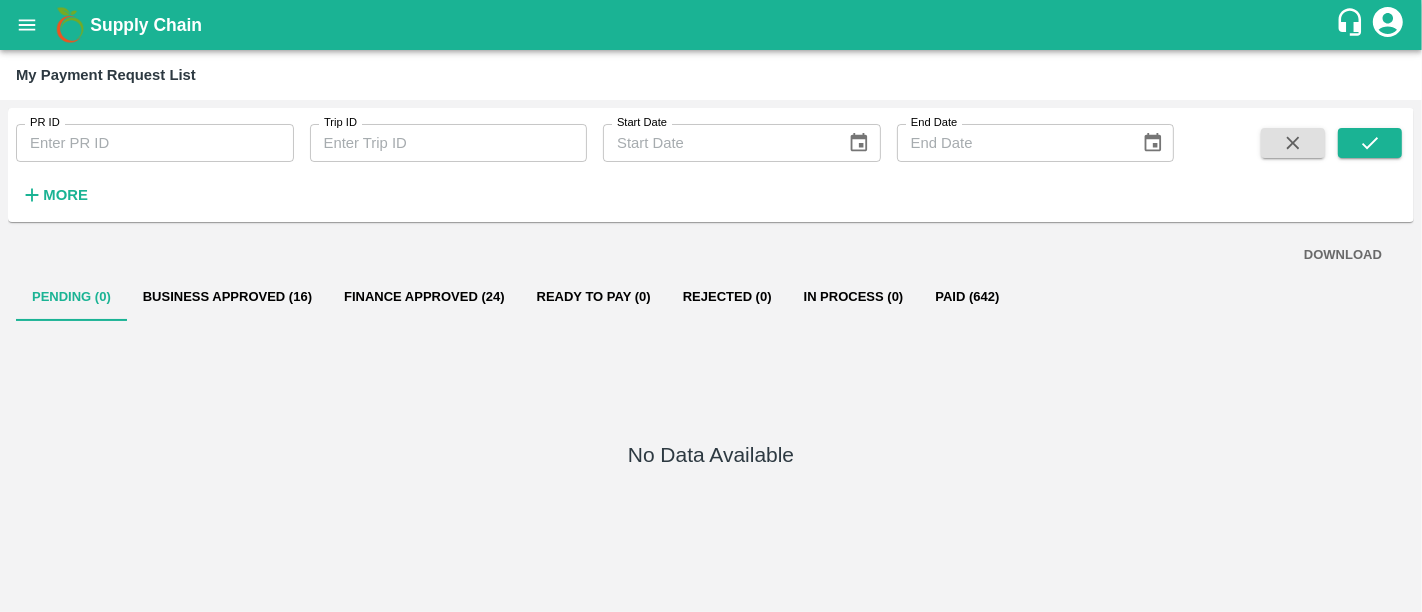 click on "Supply Chain" at bounding box center (712, 25) 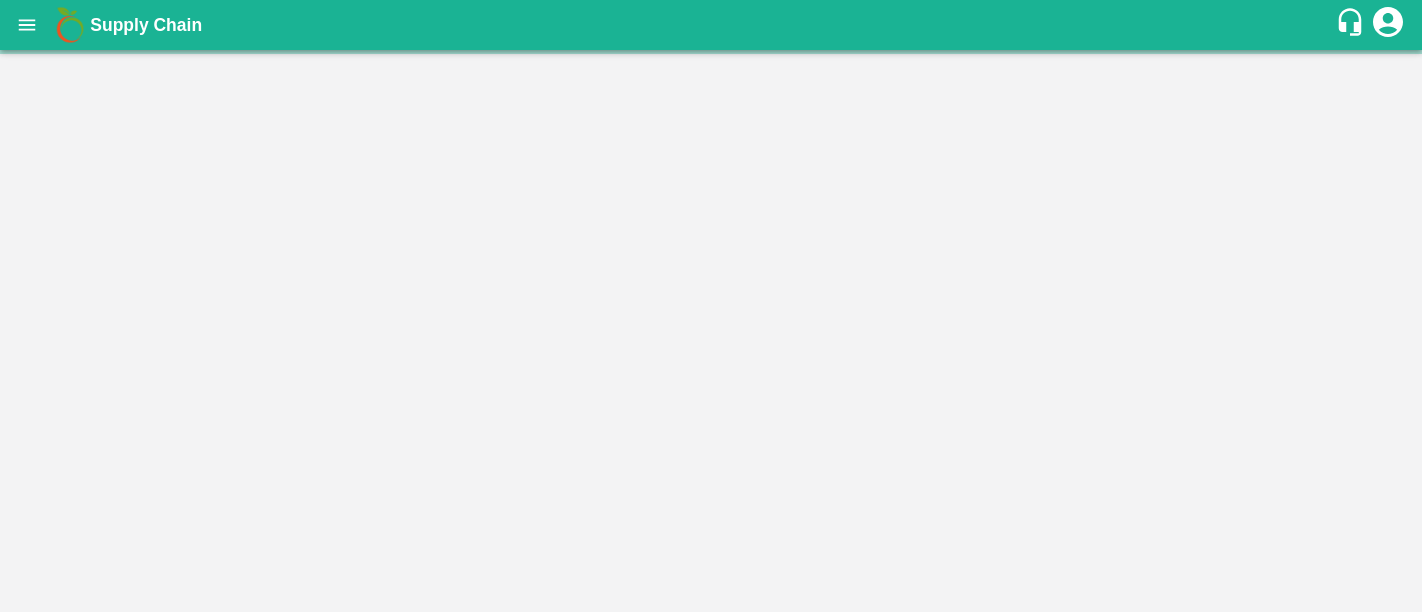 scroll, scrollTop: 0, scrollLeft: 0, axis: both 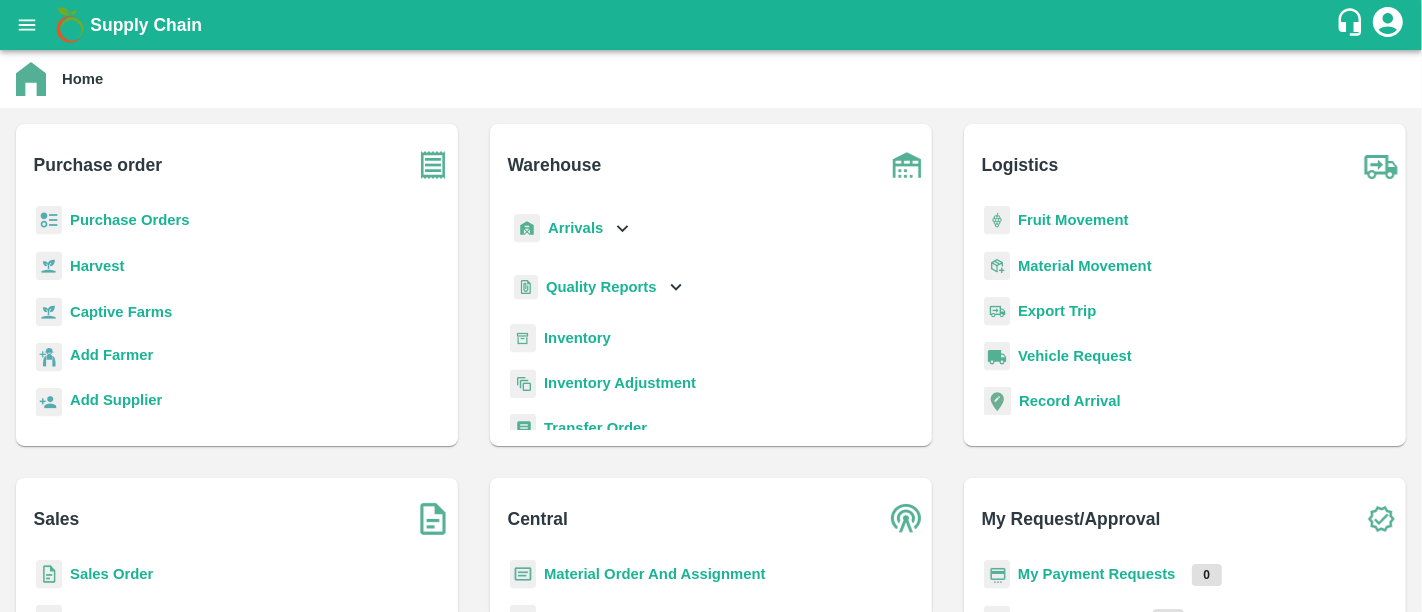 click on "My Payment Requests" at bounding box center [1097, 574] 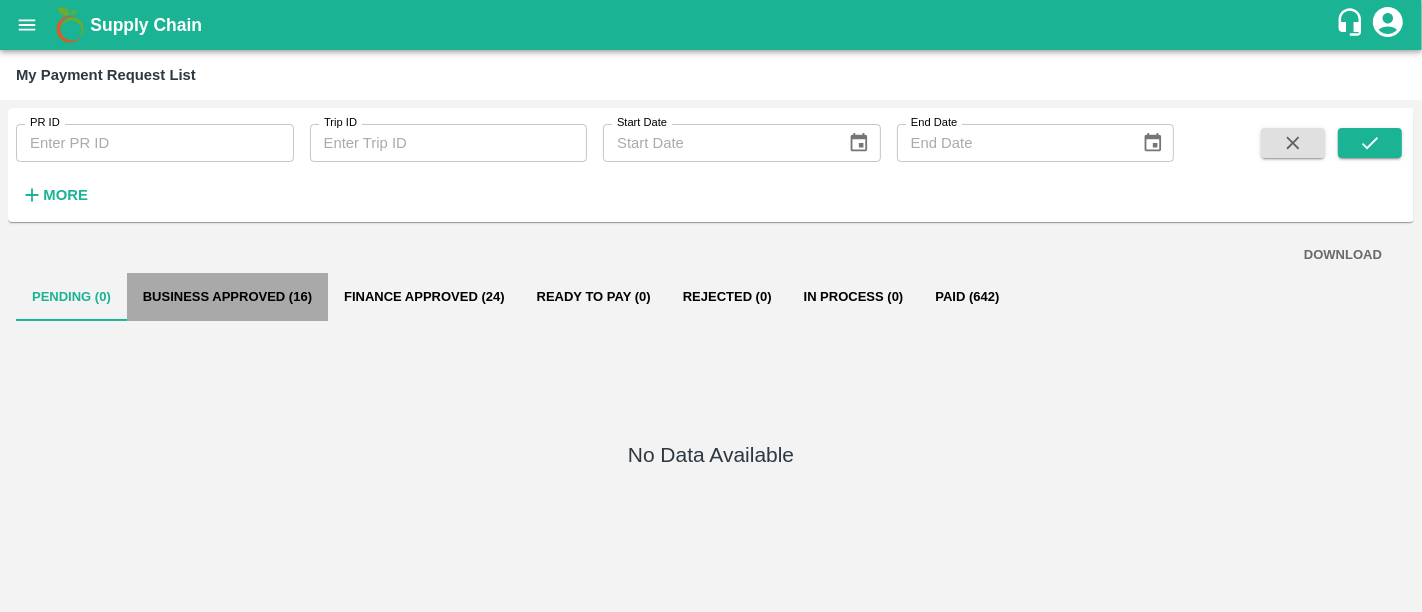 click on "Business Approved (16)" at bounding box center (227, 297) 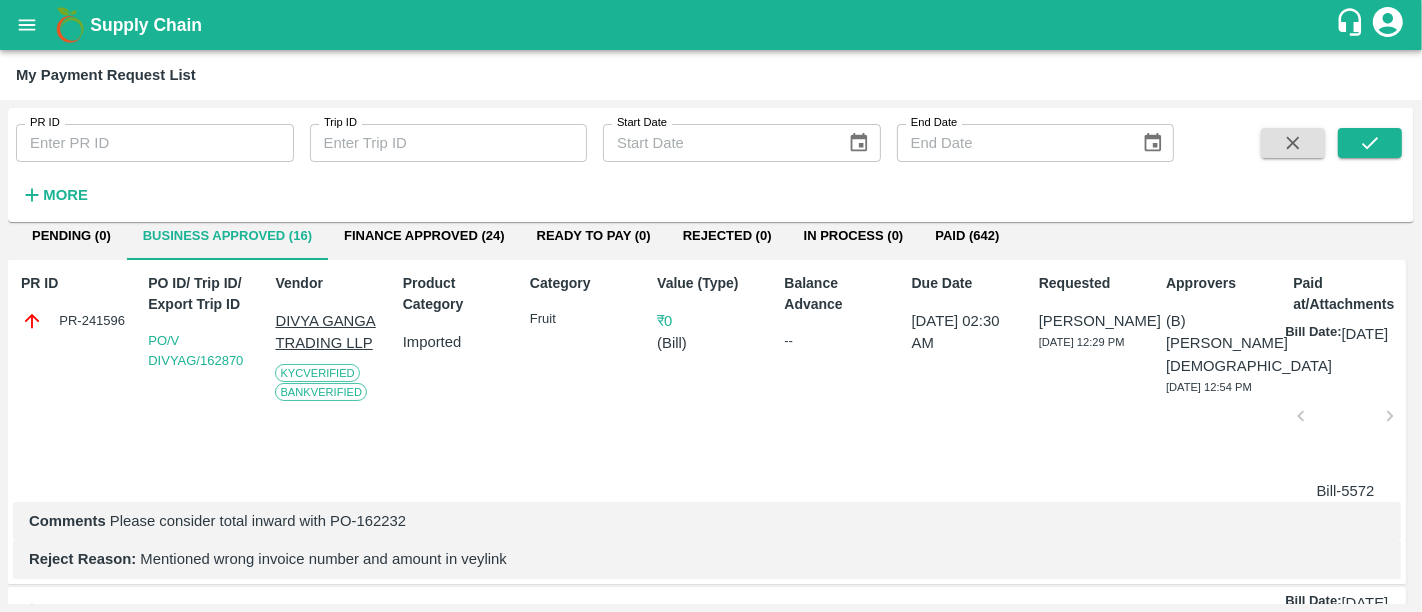scroll, scrollTop: 0, scrollLeft: 0, axis: both 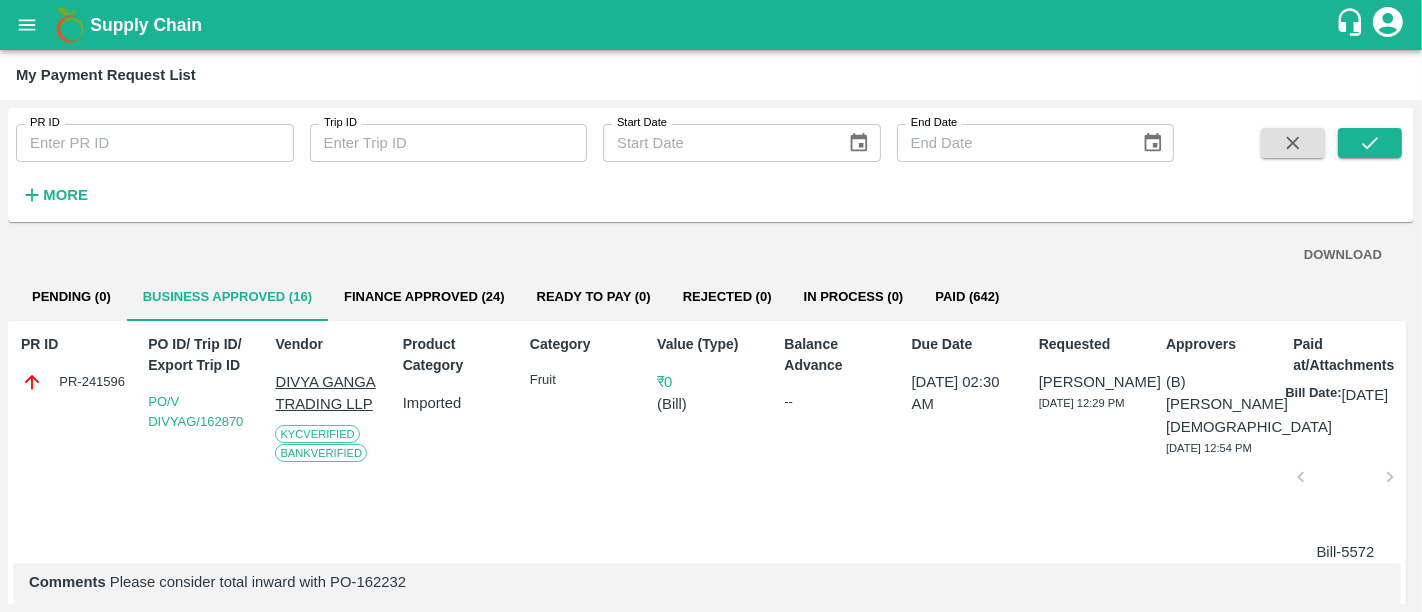 click on "Supply Chain" at bounding box center [712, 25] 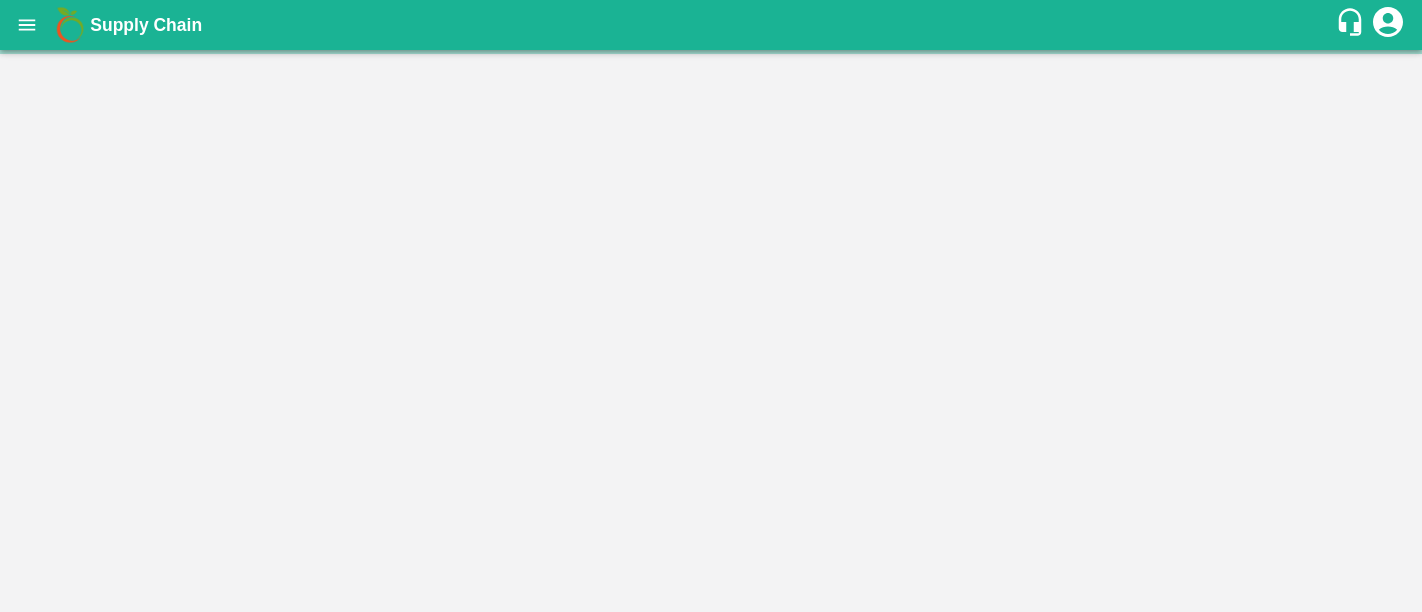 scroll, scrollTop: 0, scrollLeft: 0, axis: both 